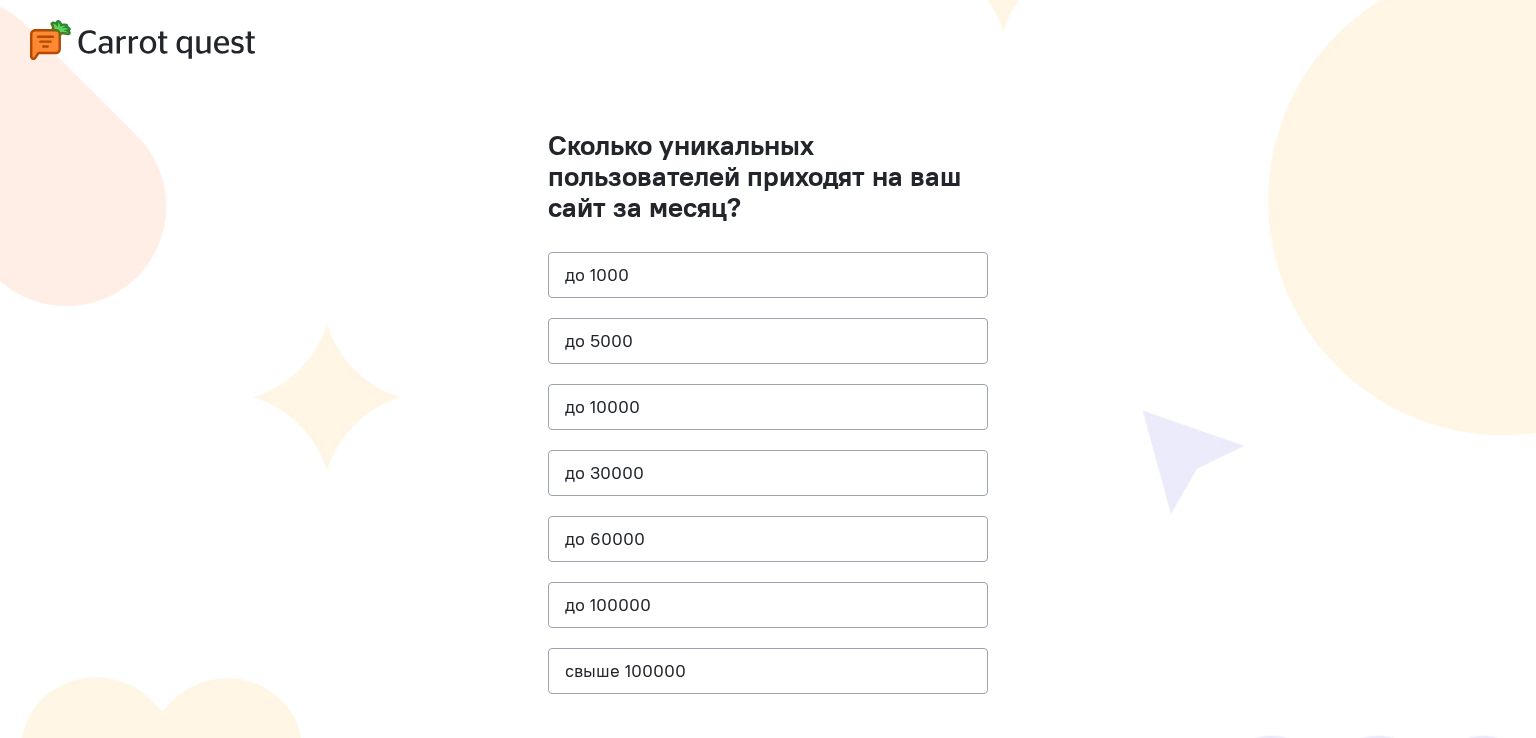 scroll, scrollTop: 0, scrollLeft: 0, axis: both 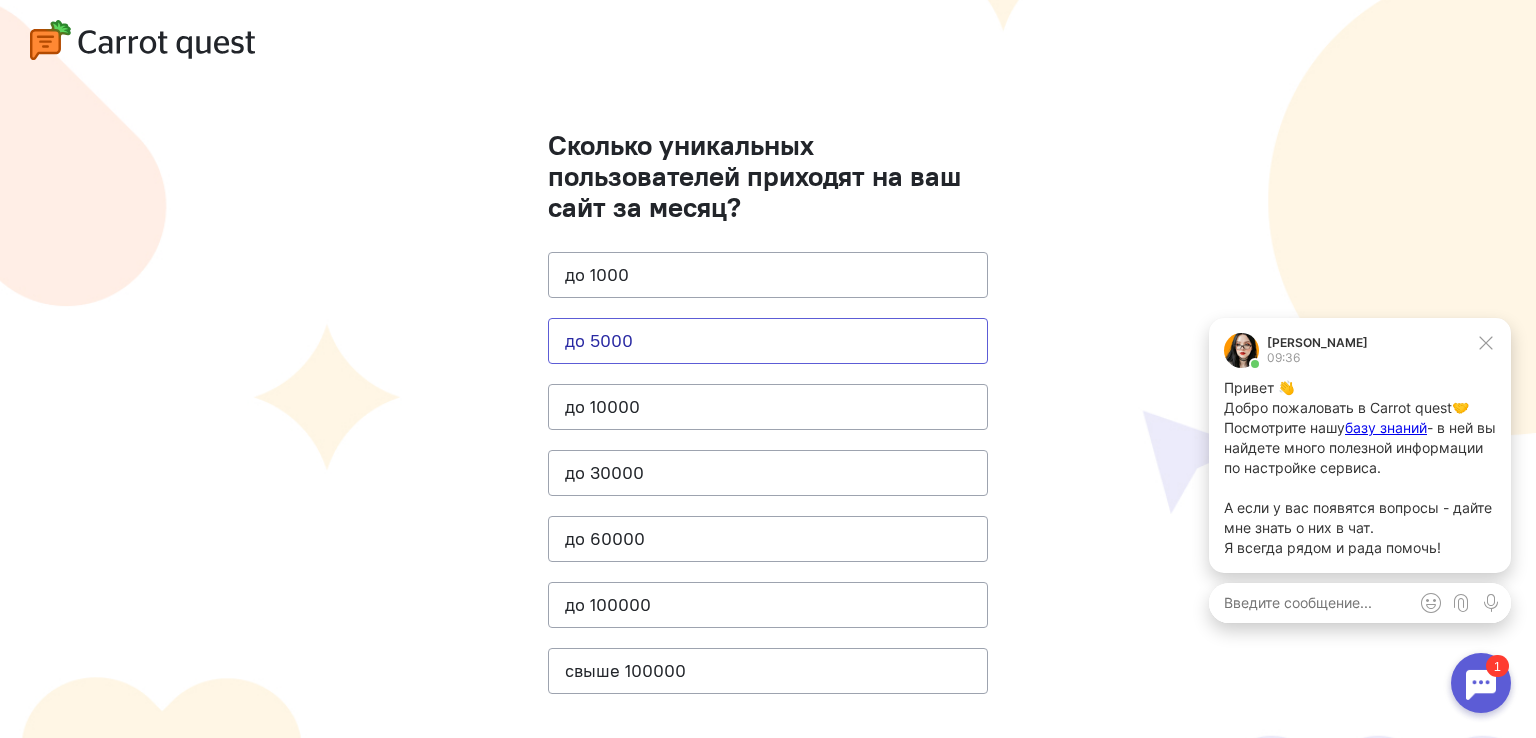 click on "до 5000" at bounding box center [768, 341] 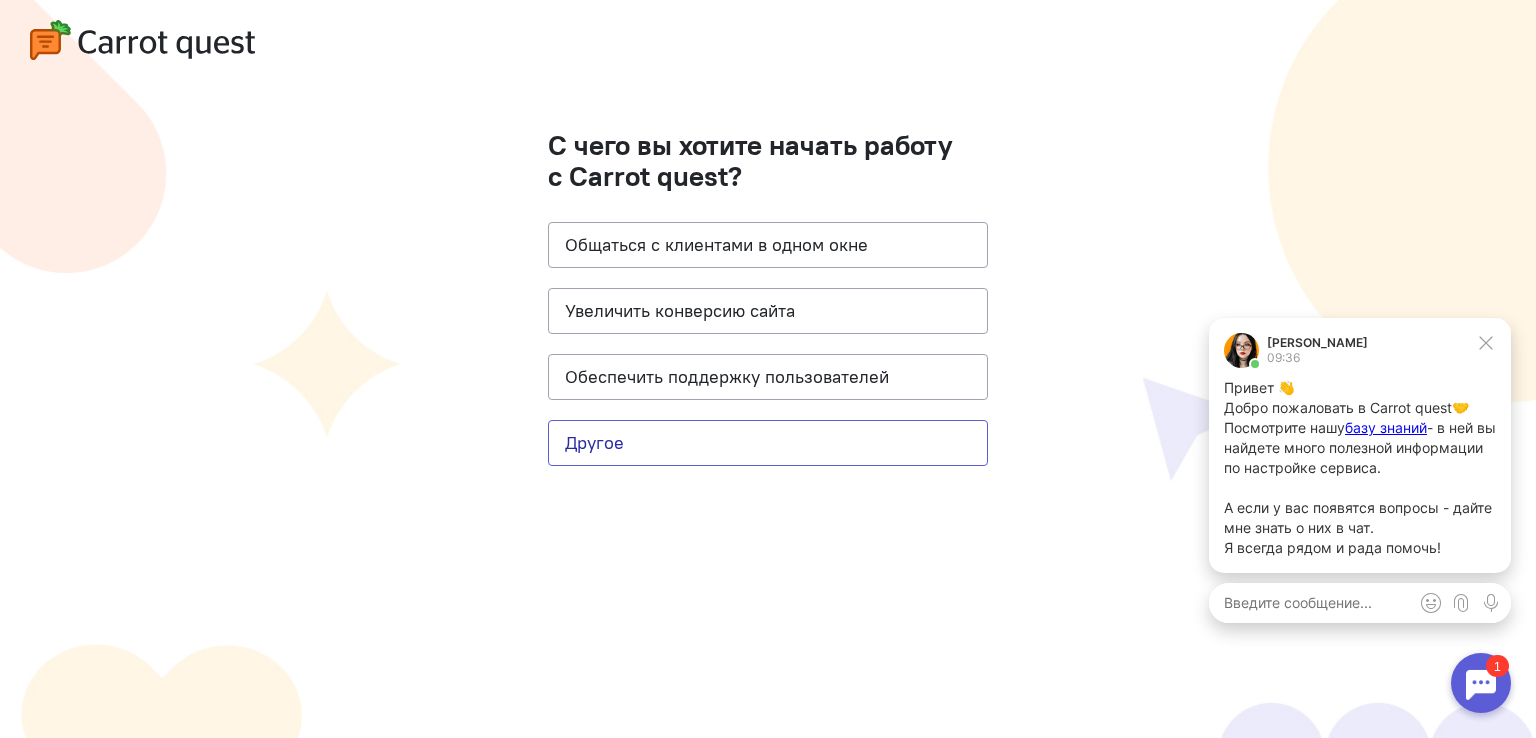 click on "Другое" at bounding box center [768, 443] 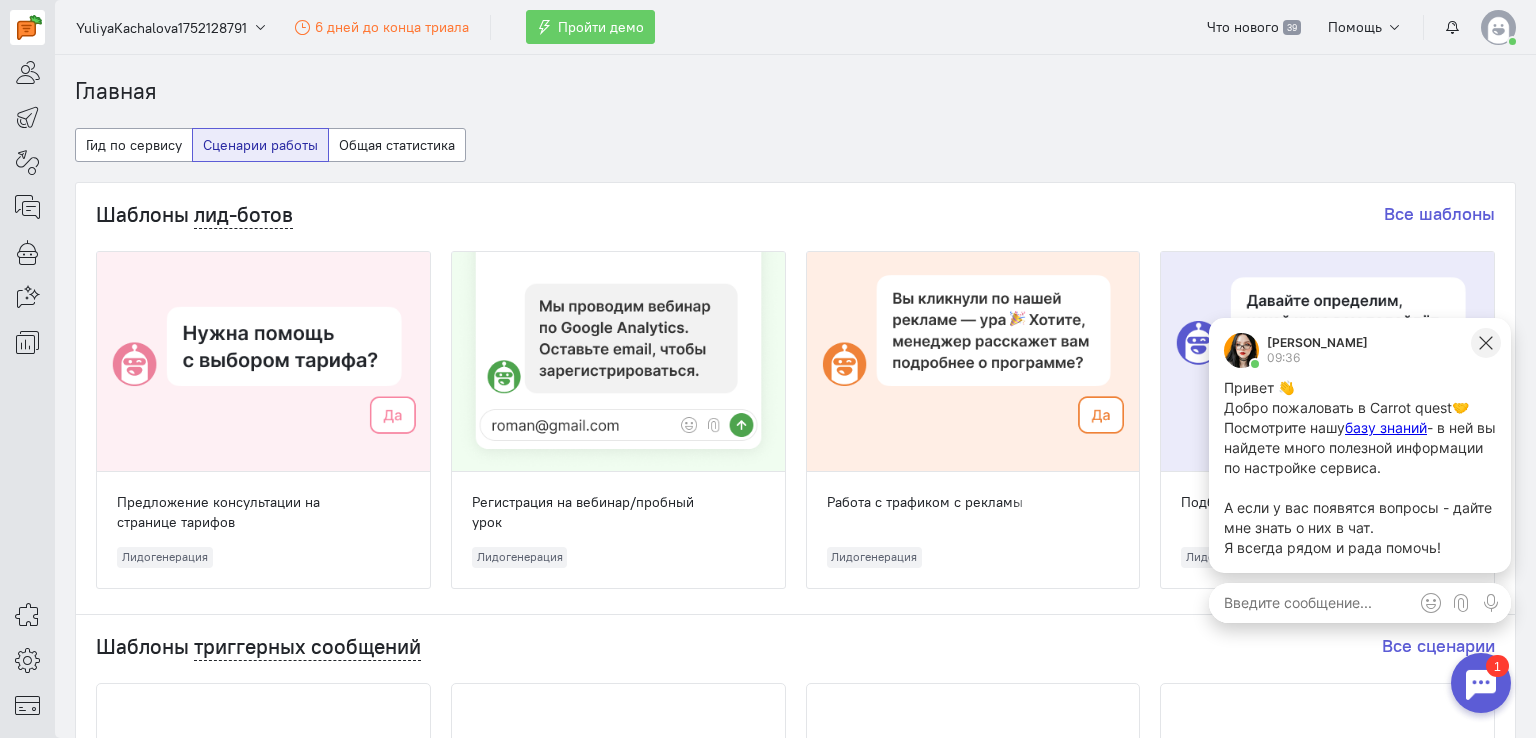 click 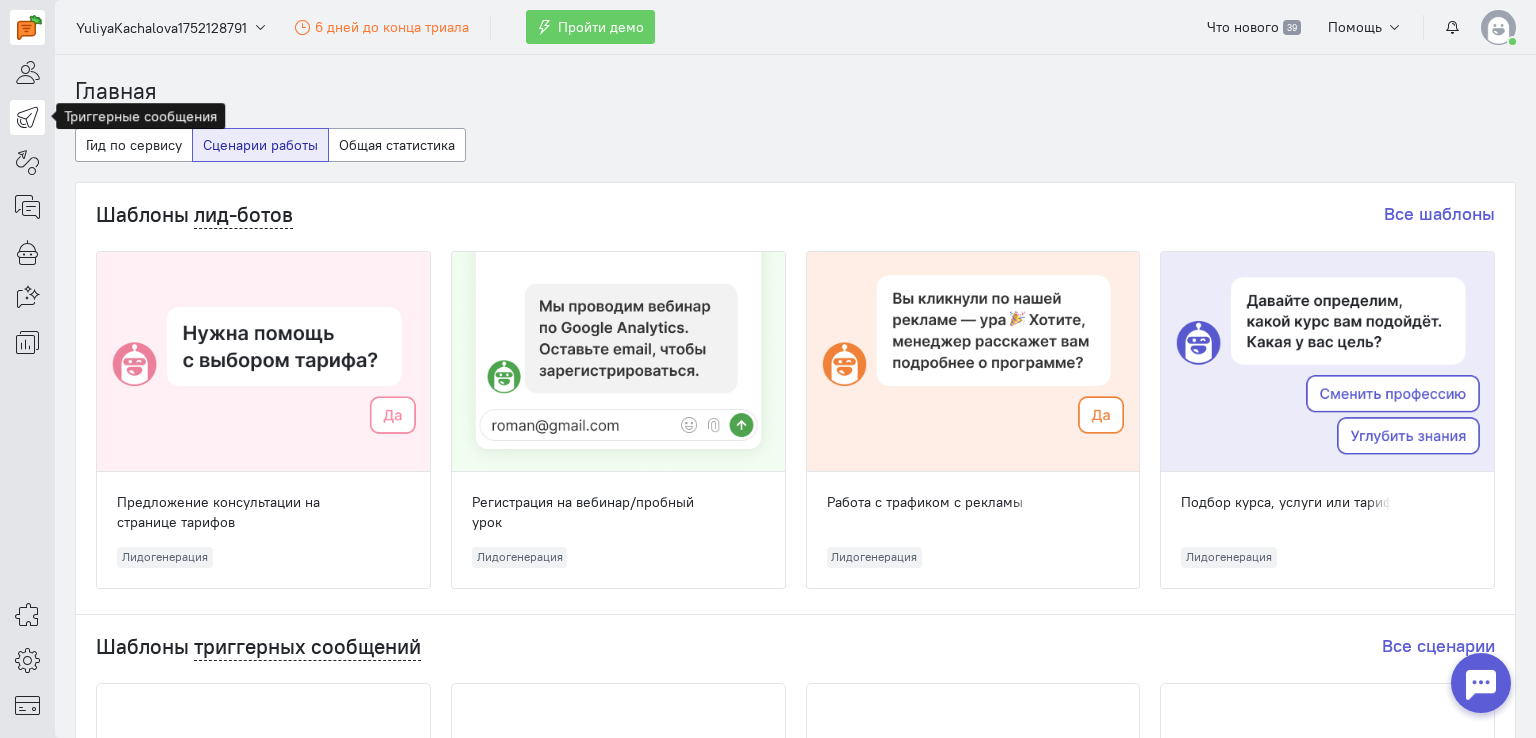 click 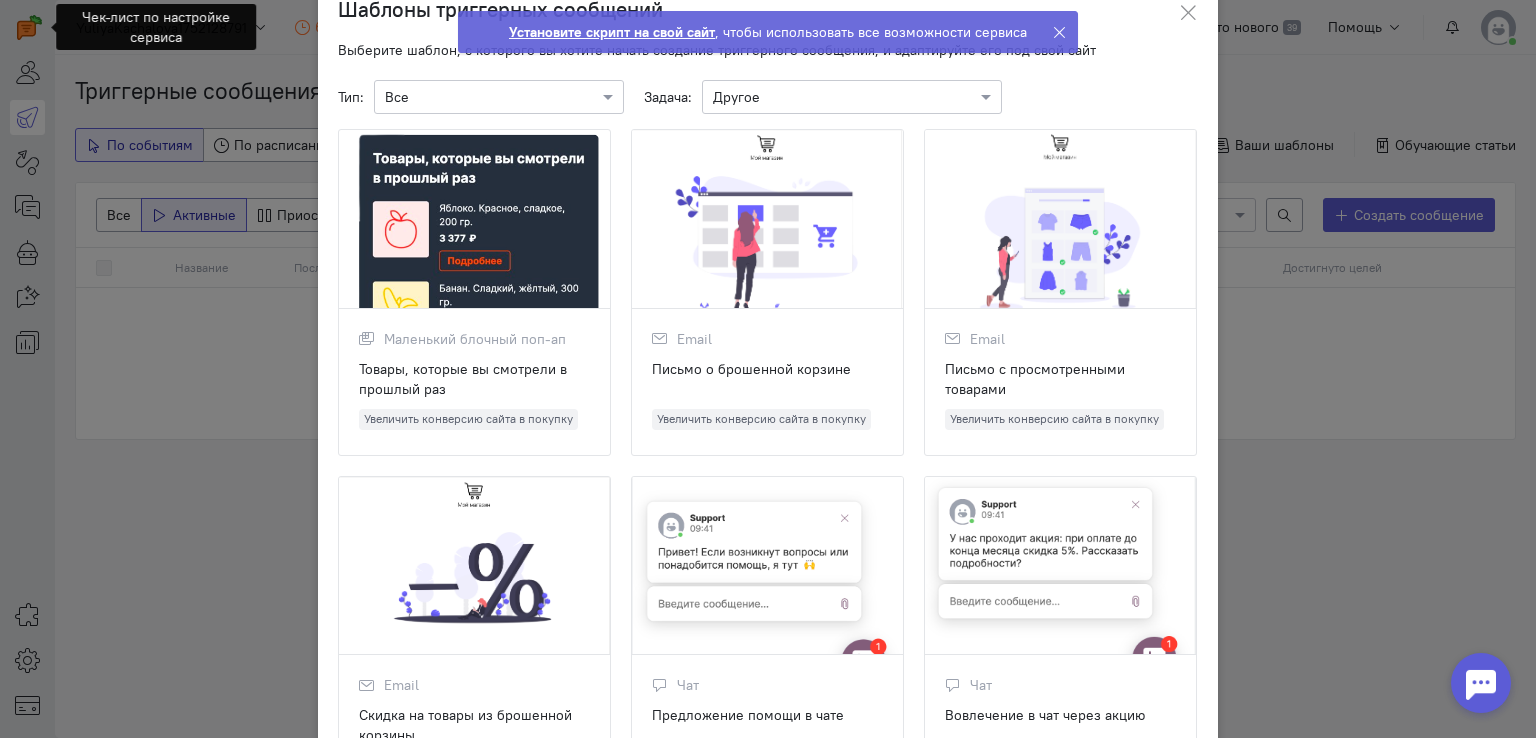 scroll, scrollTop: 0, scrollLeft: 0, axis: both 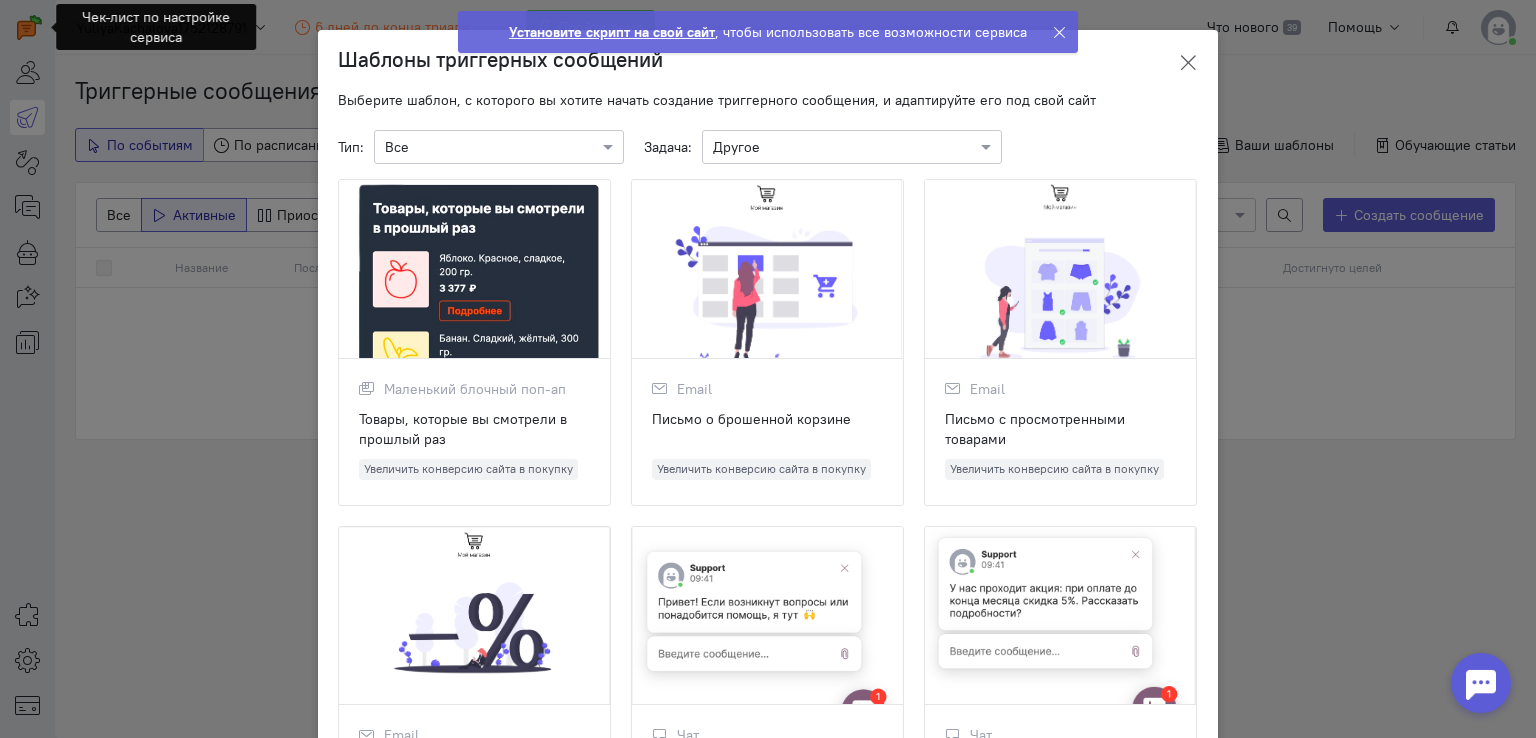 click 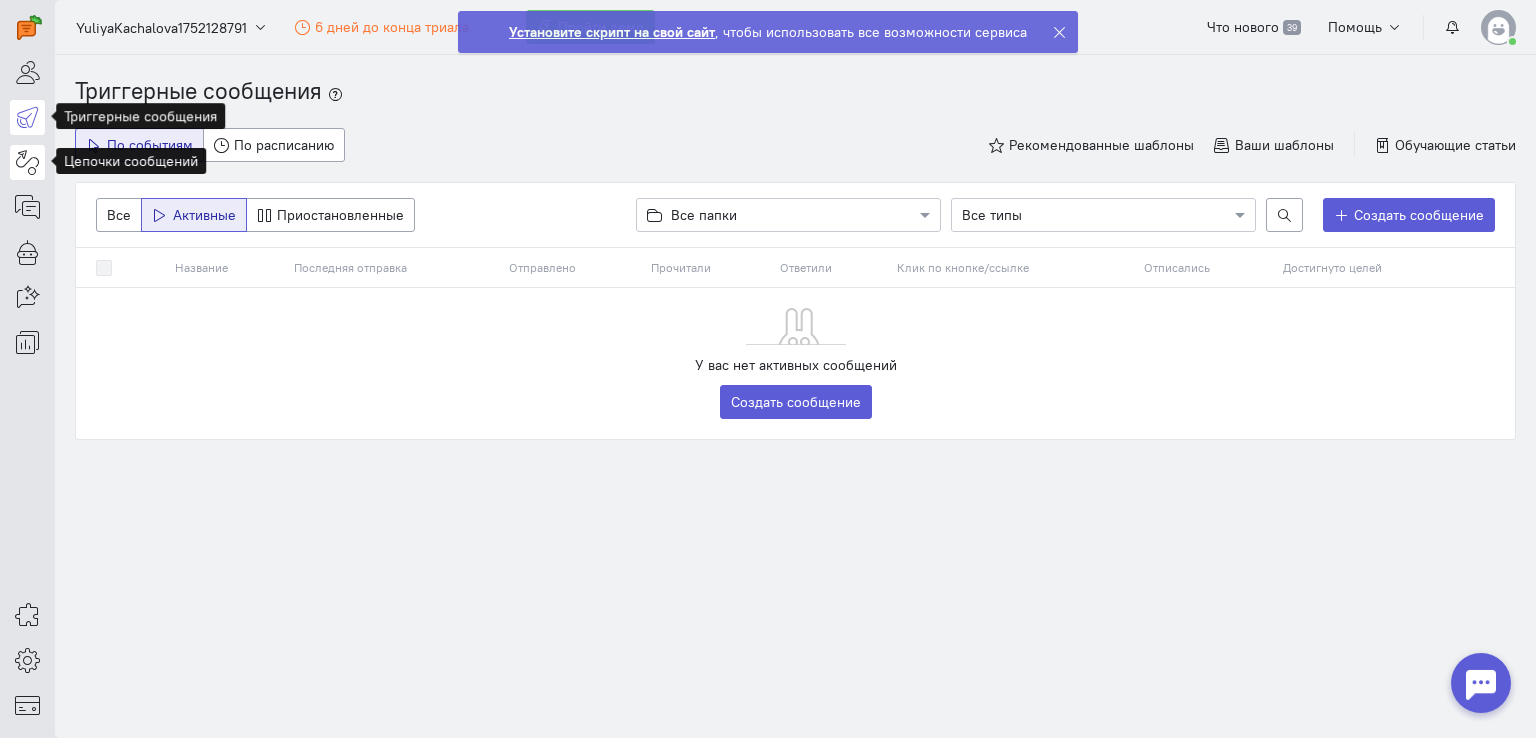 click at bounding box center (27, 162) 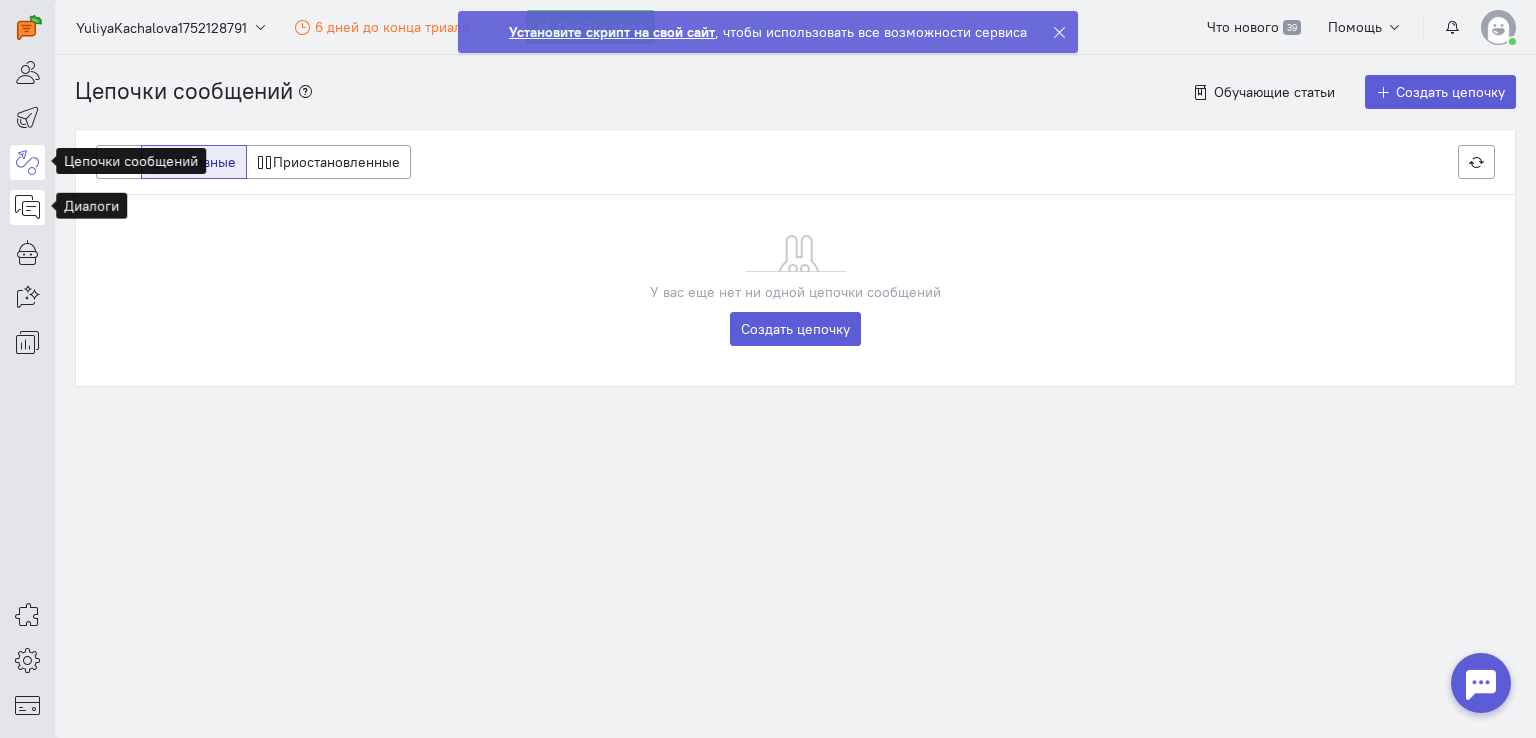click at bounding box center (27, 207) 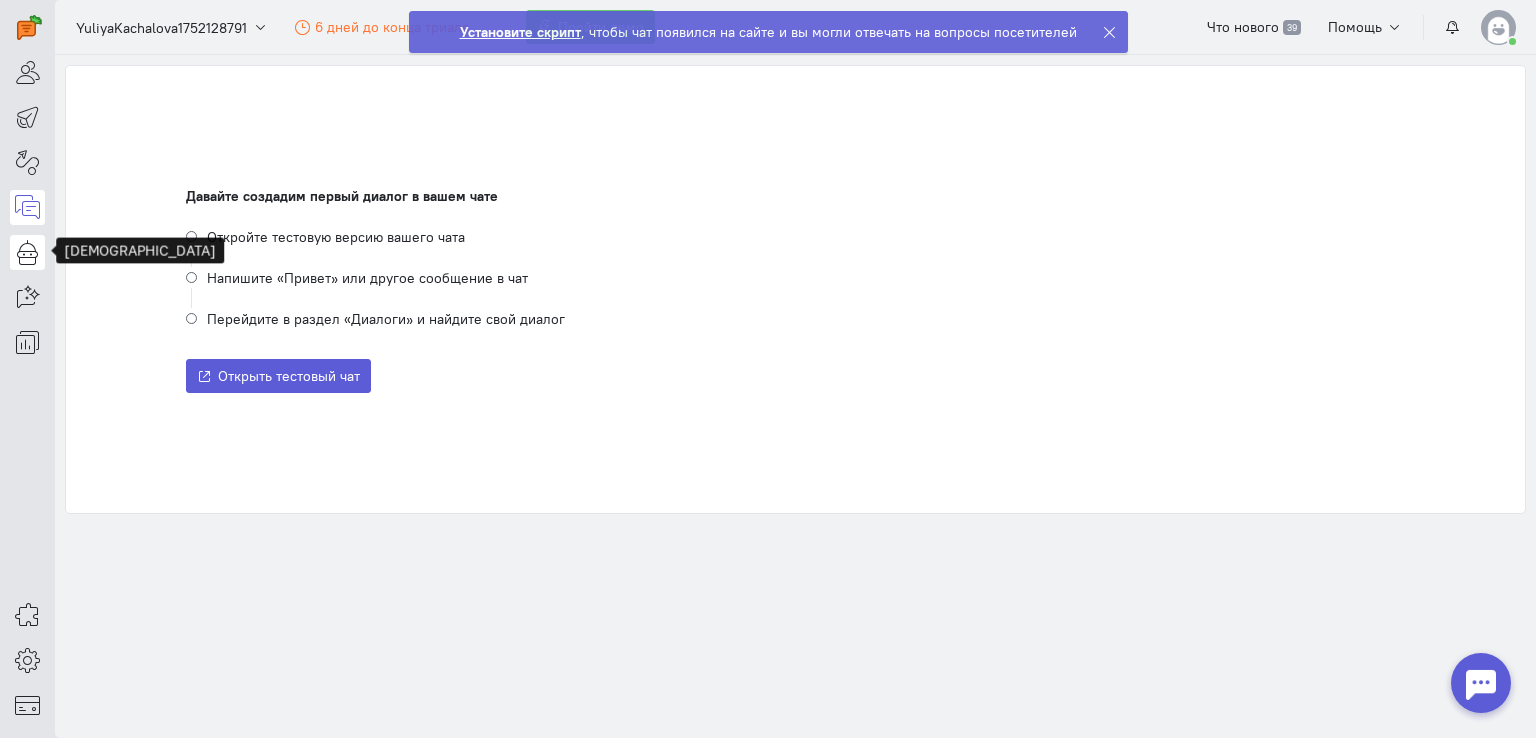 click at bounding box center (27, 252) 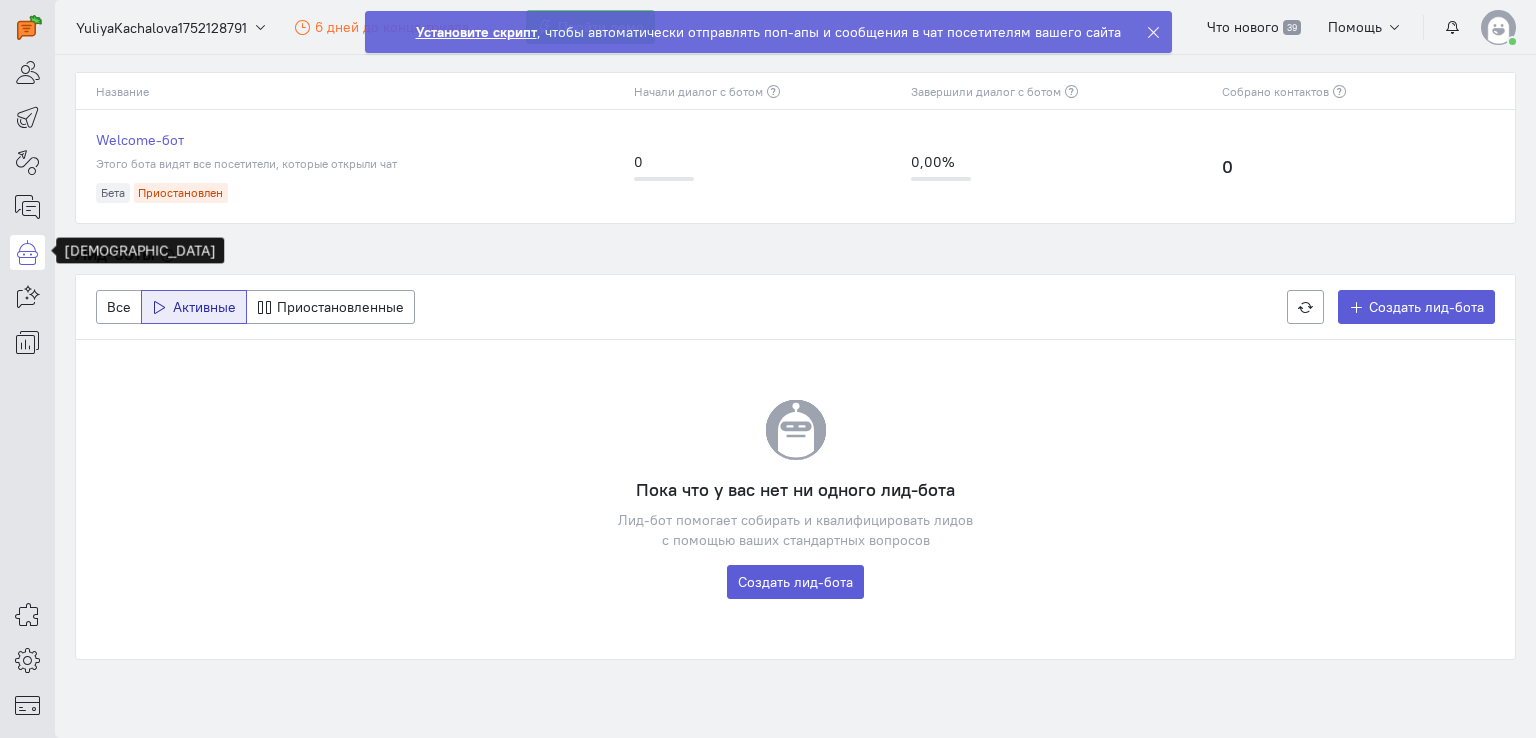 scroll, scrollTop: 160, scrollLeft: 0, axis: vertical 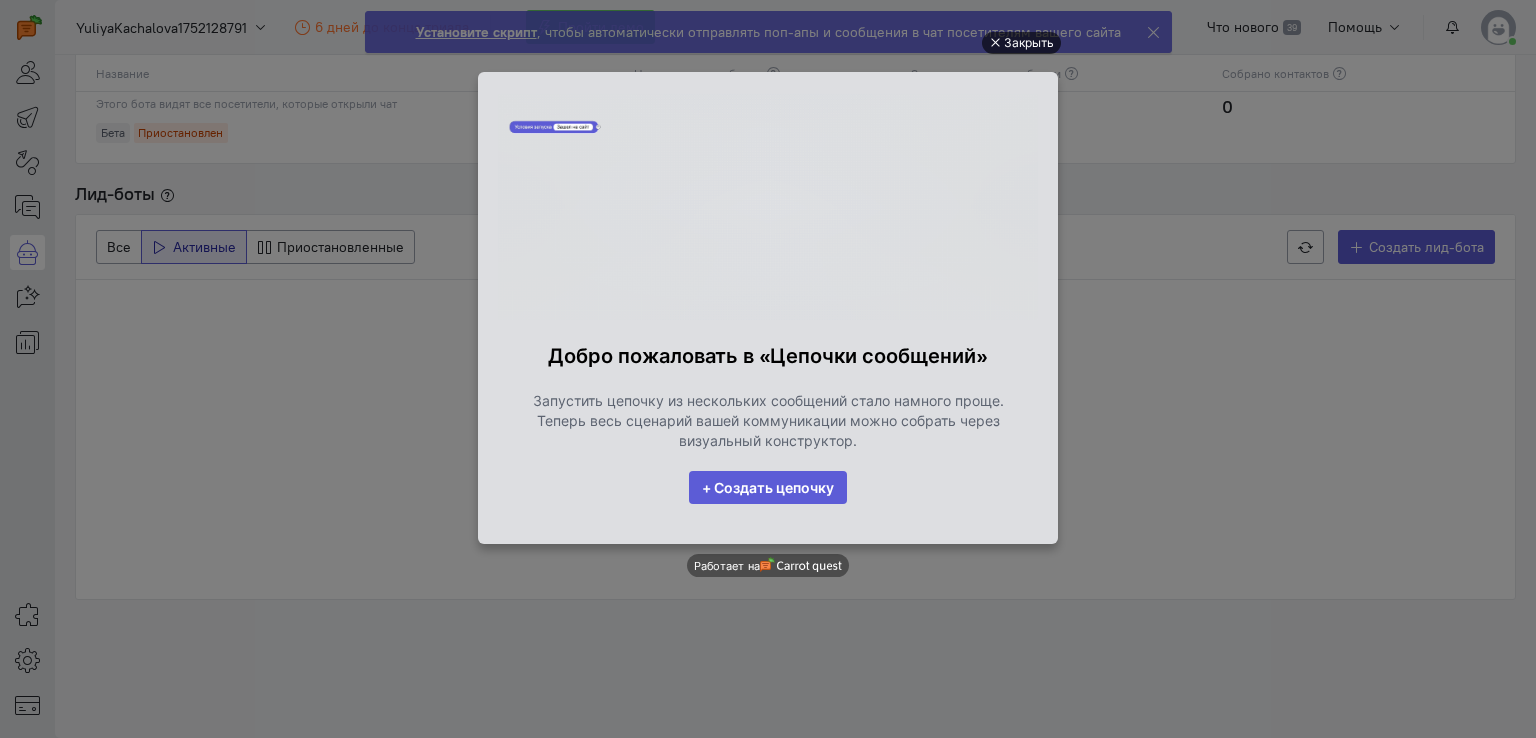 click on "Закрыть" at bounding box center [1029, 43] 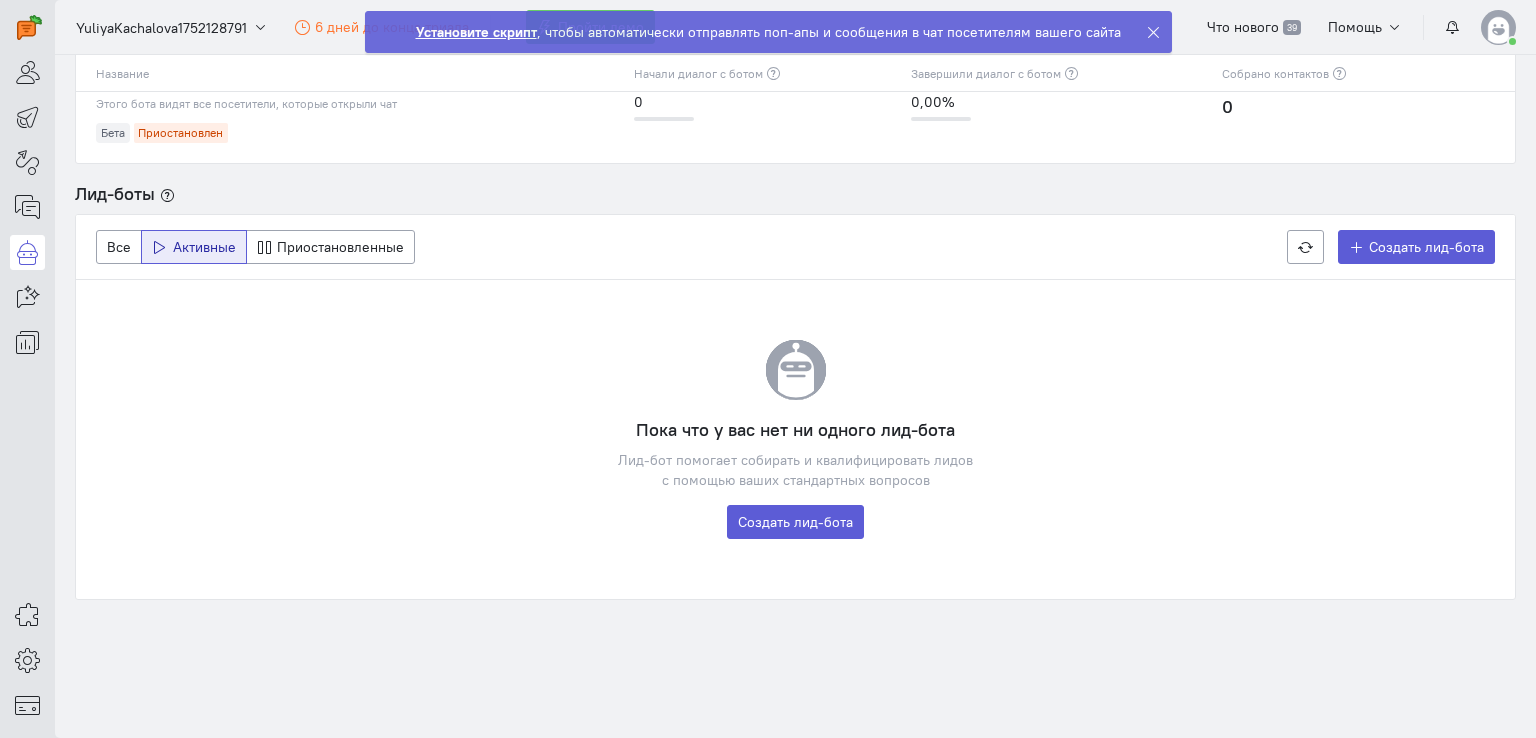 scroll, scrollTop: 0, scrollLeft: 0, axis: both 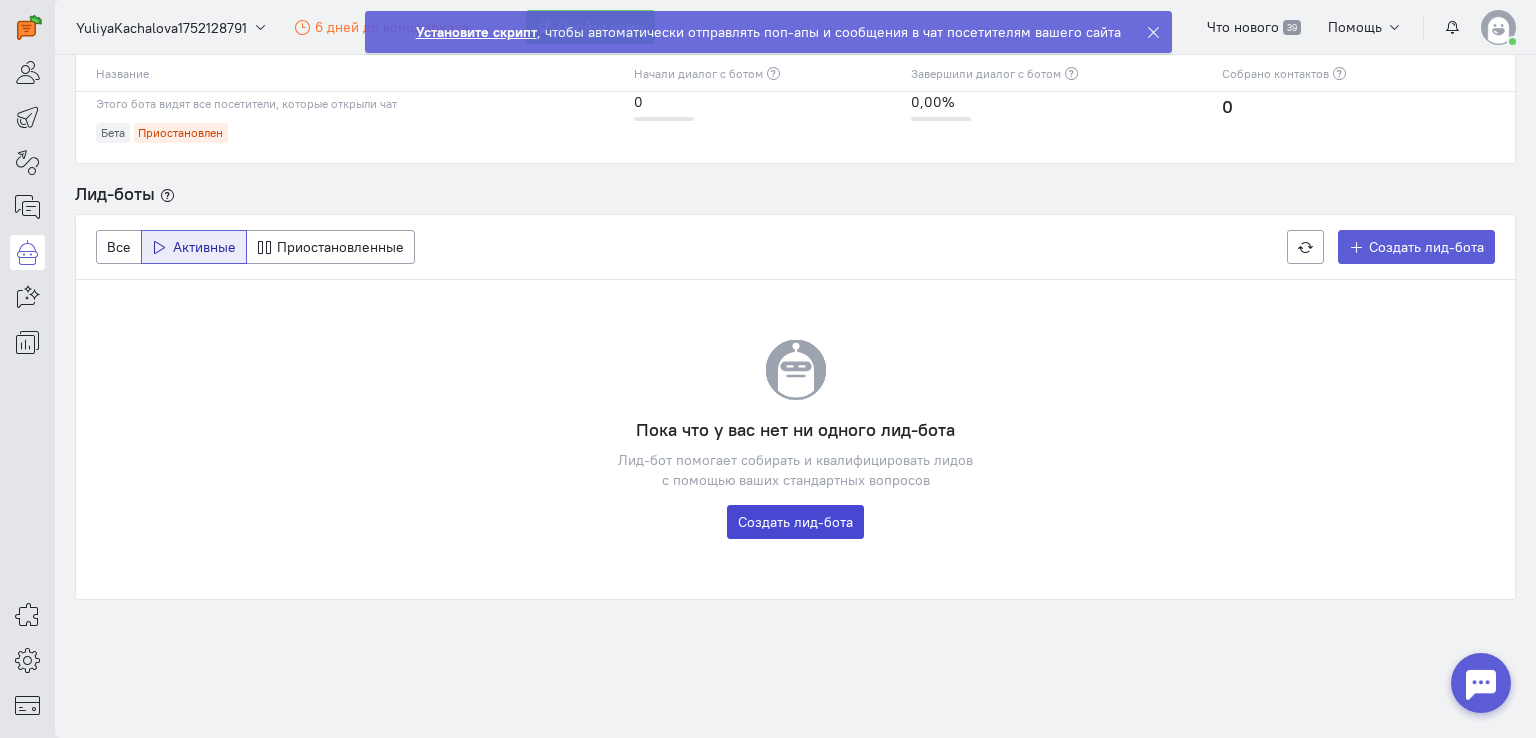 click on "Создать лид-бота" at bounding box center [795, 522] 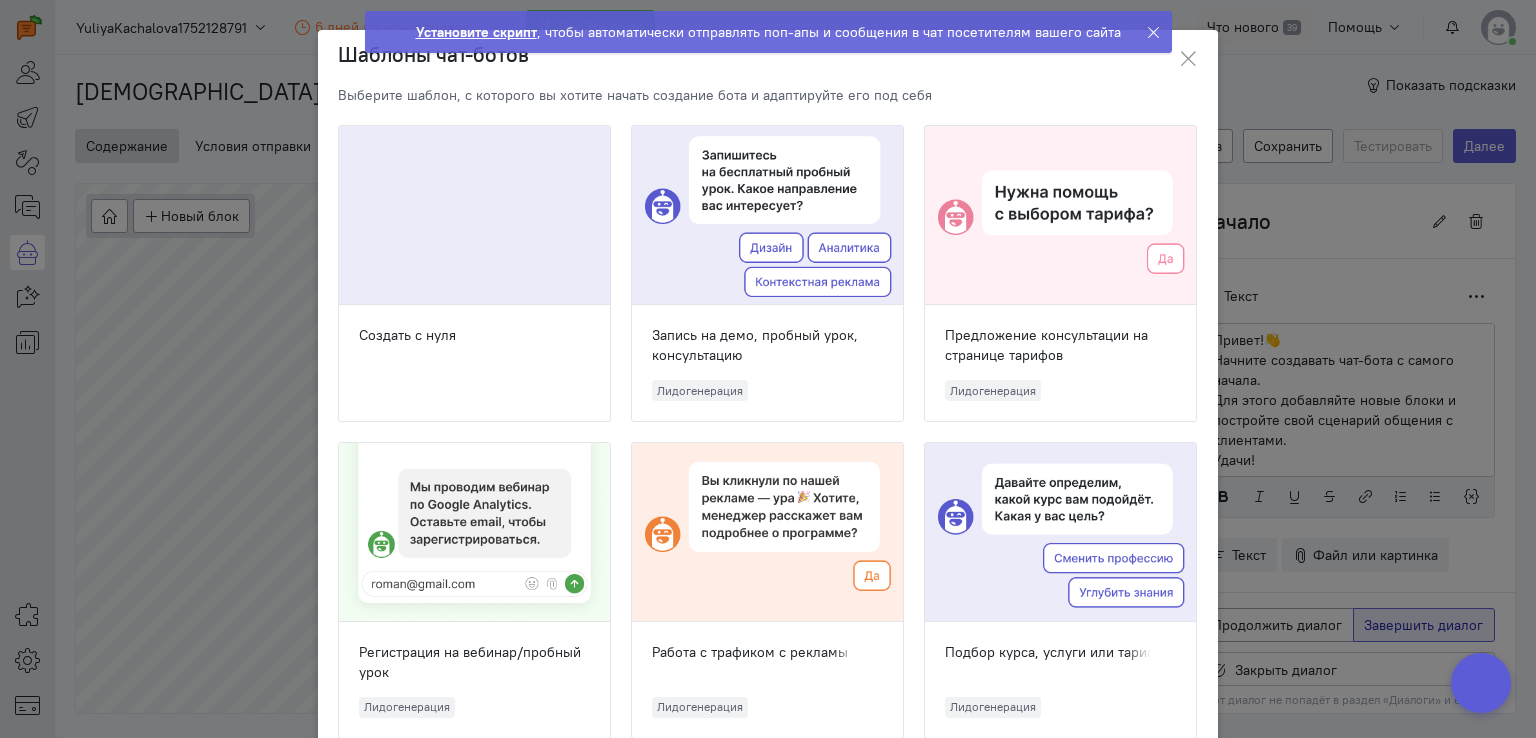 scroll, scrollTop: 73, scrollLeft: 0, axis: vertical 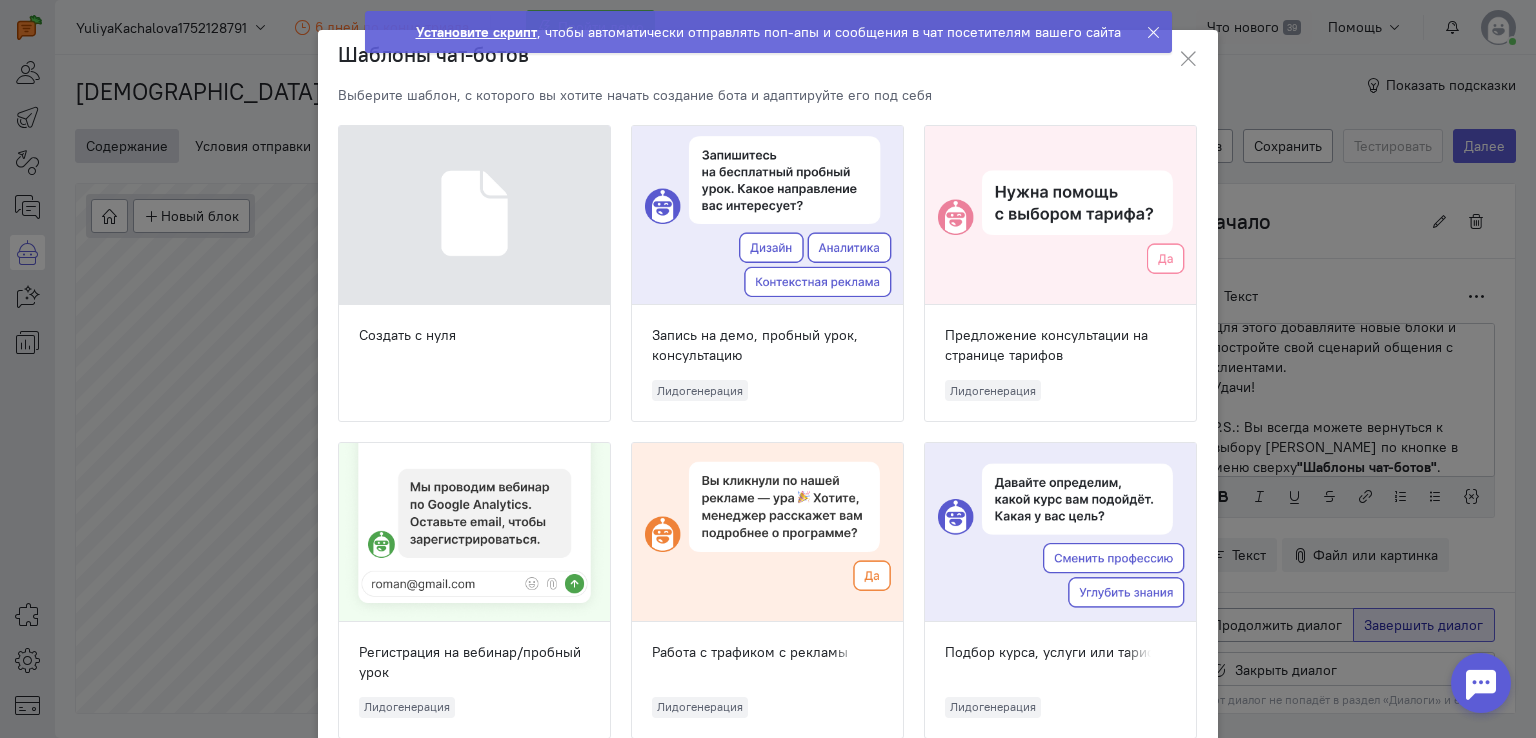 click on "Установите скрипт , чтобы автоматически отправлять поп-апы и сообщения в чат посетителям вашего сайта" 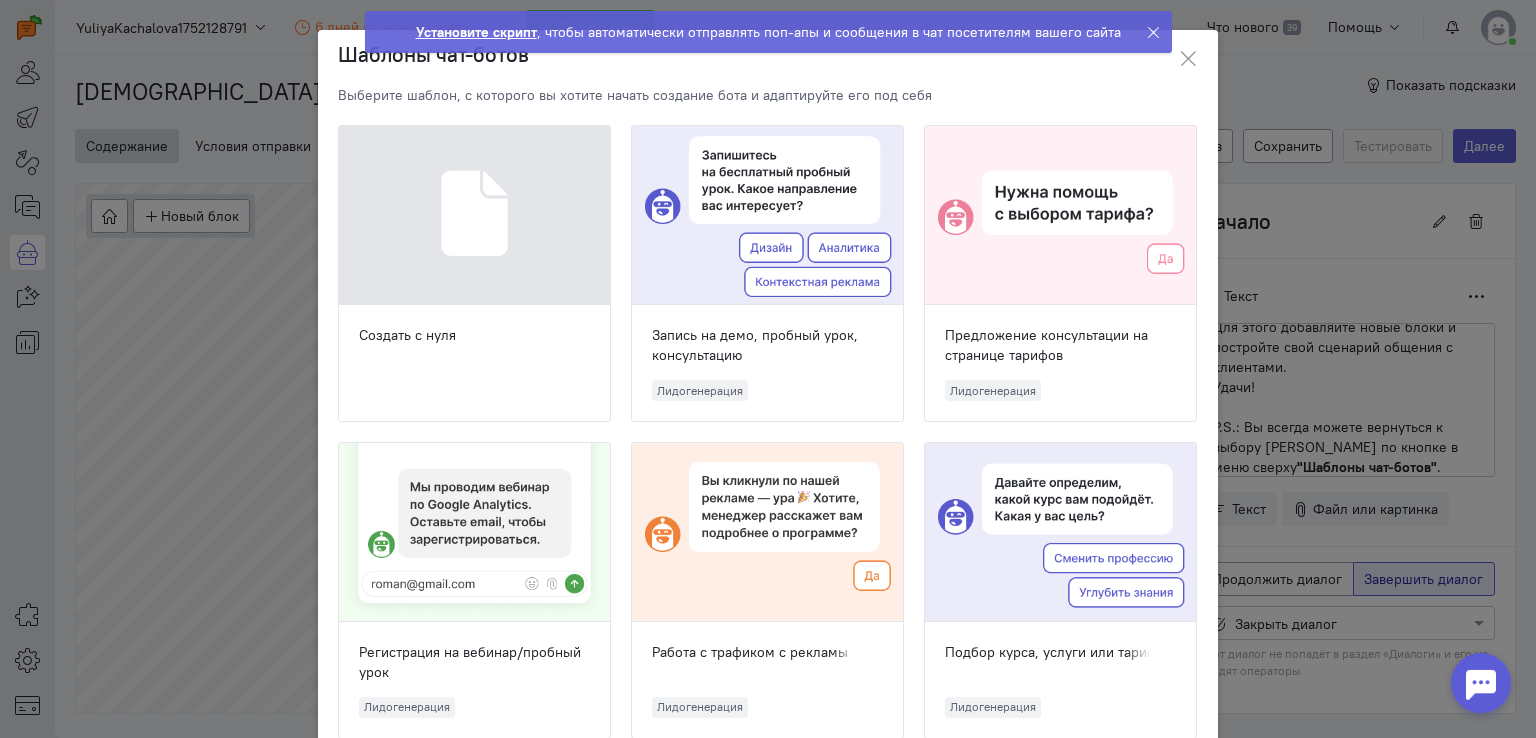 click on "Установите скрипт , чтобы автоматически отправлять поп-апы и сообщения в чат посетителям вашего сайта" 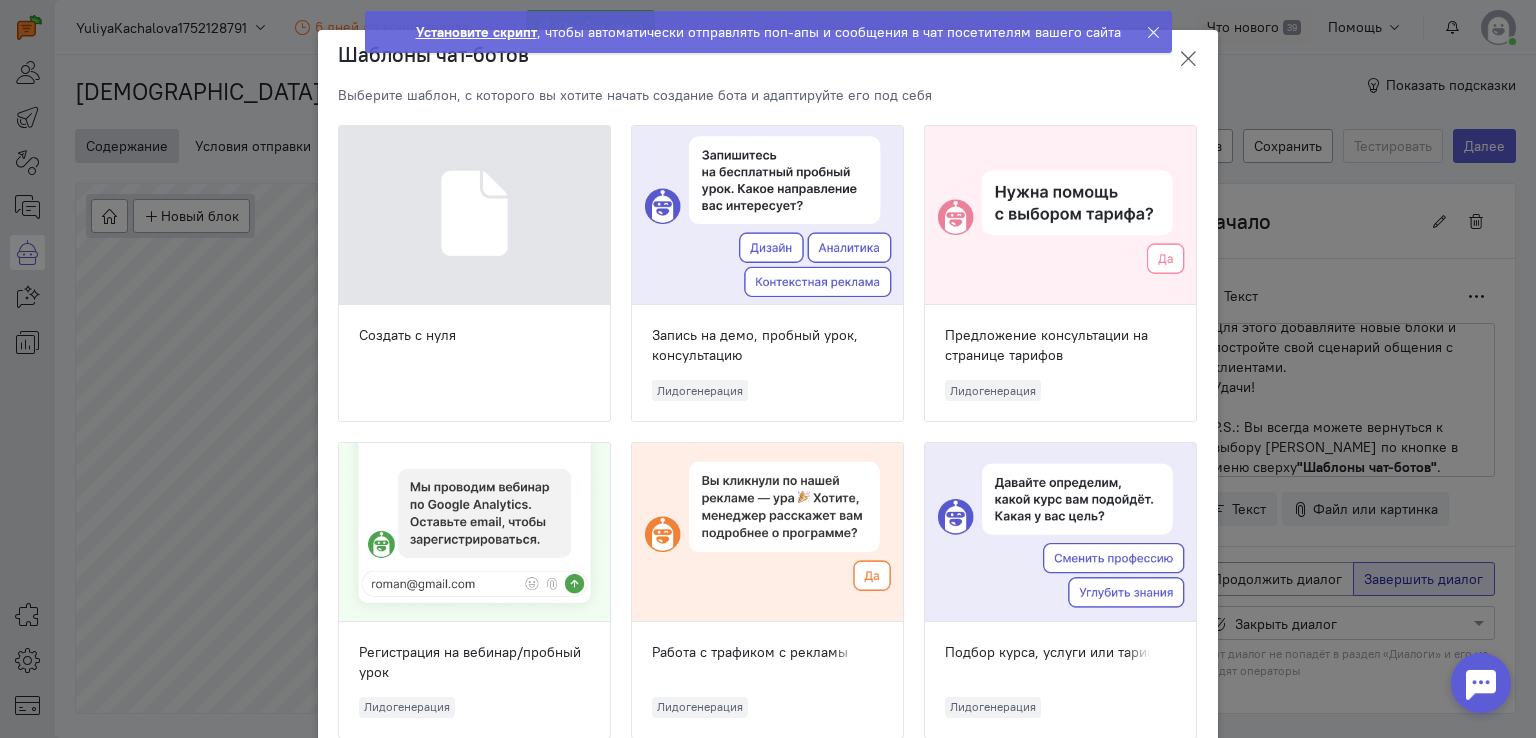 click 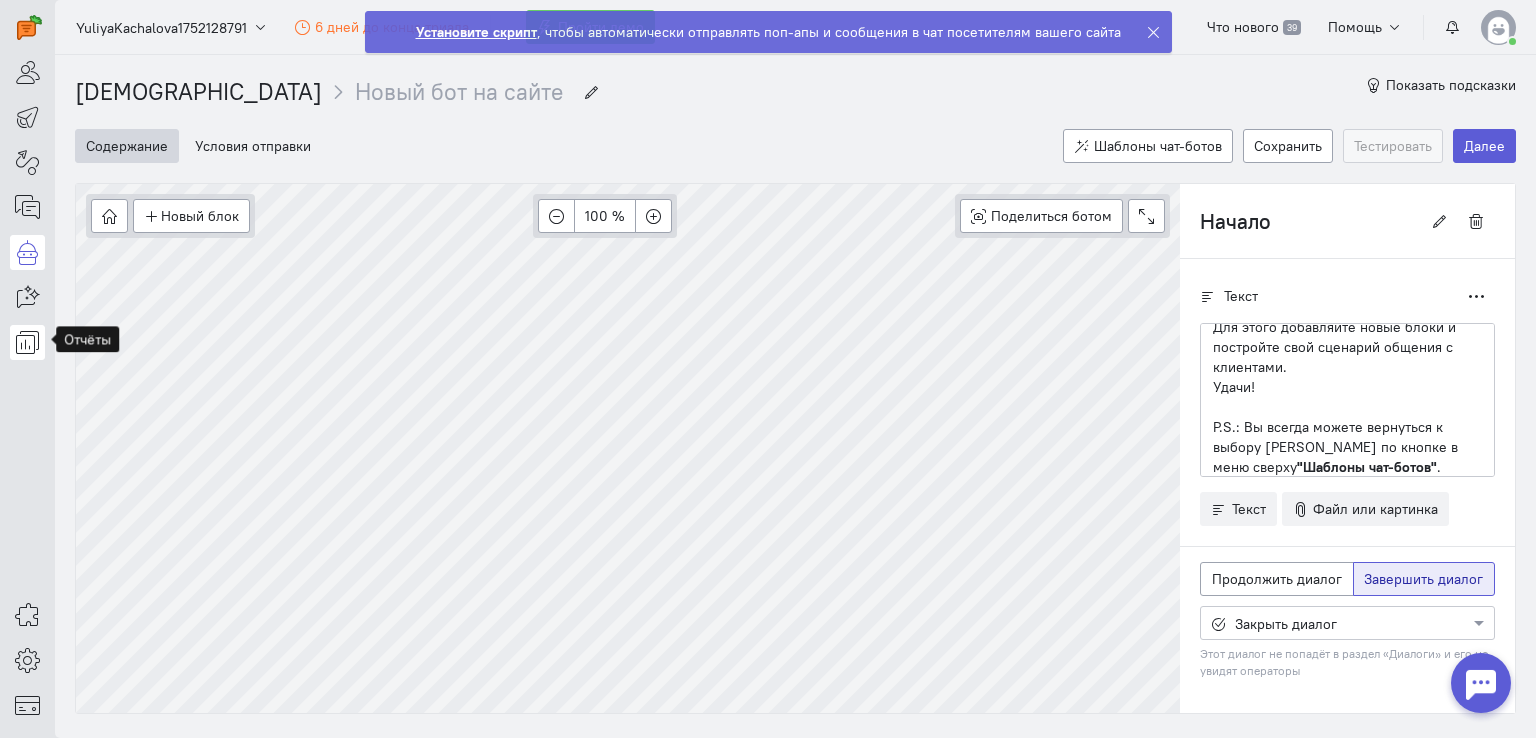 click at bounding box center [27, 342] 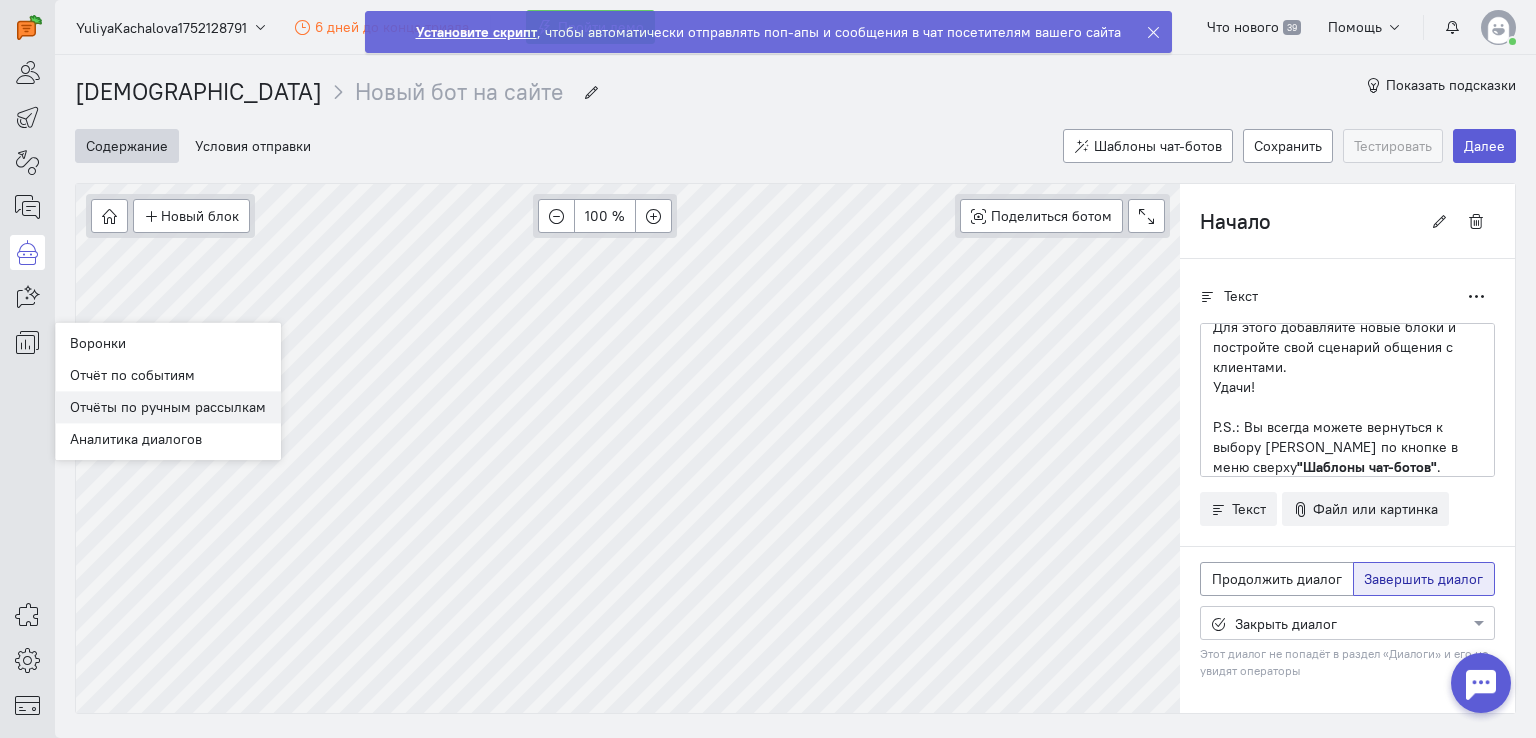 click on "Отчёты по ручным рассылкам" at bounding box center [168, 407] 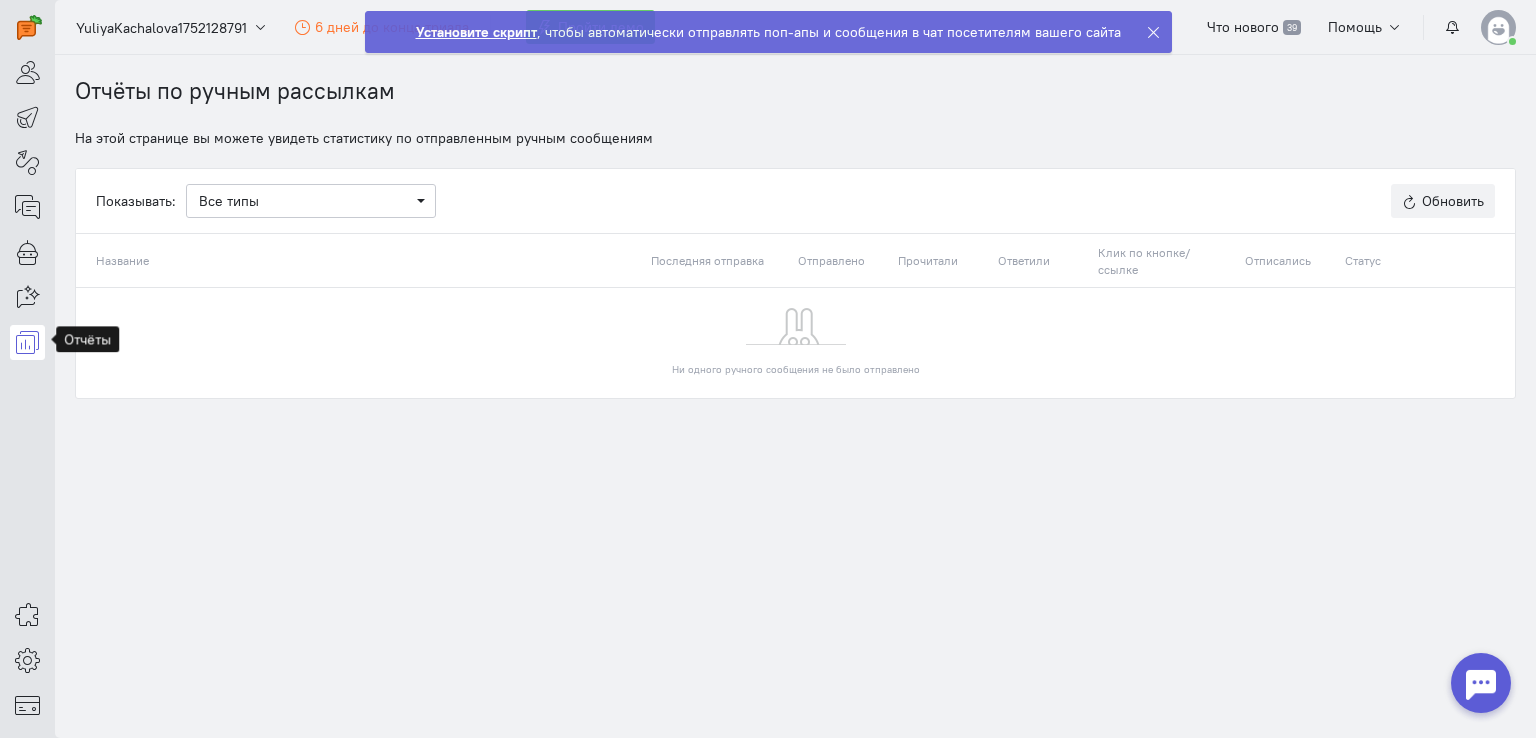 click at bounding box center [27, 342] 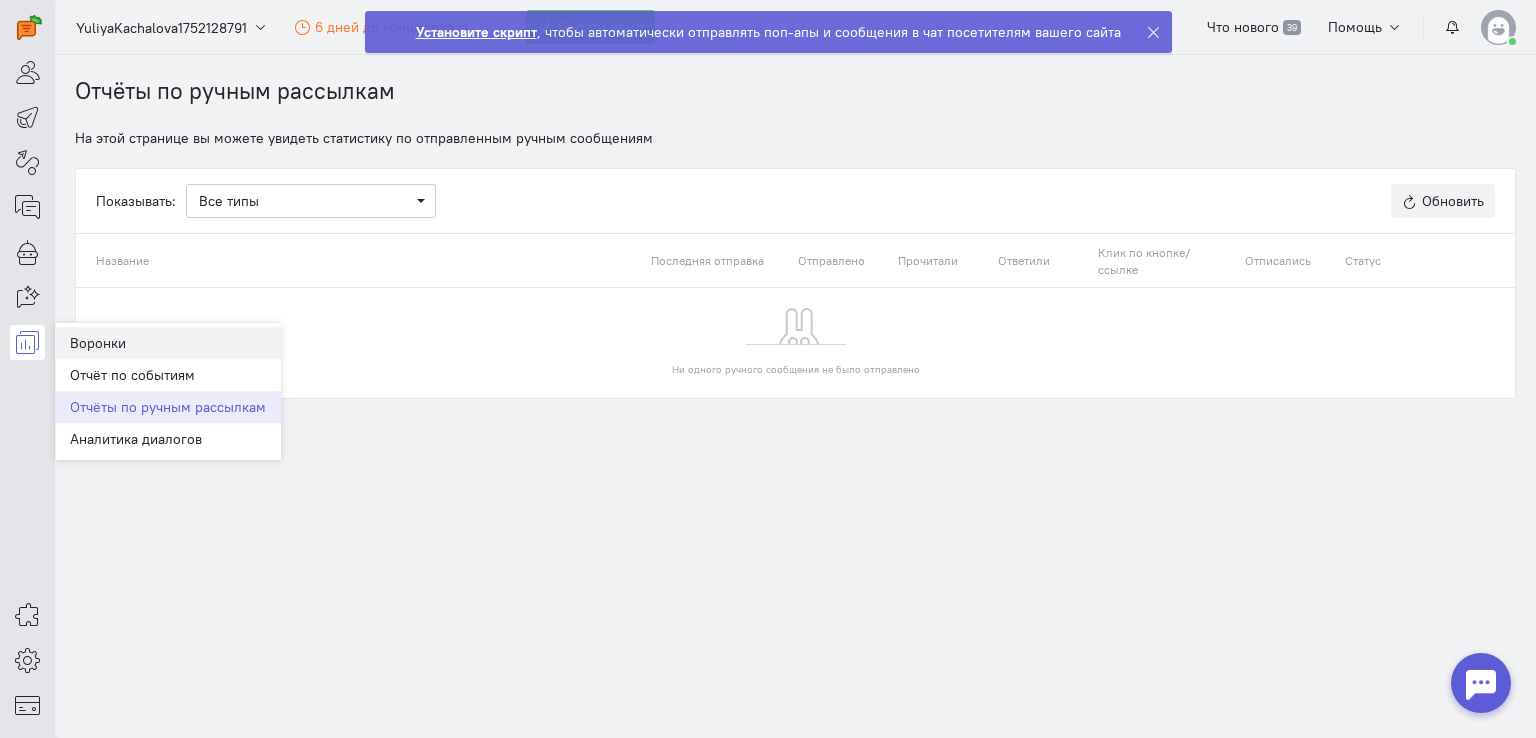 click on "Воронки" at bounding box center (168, 343) 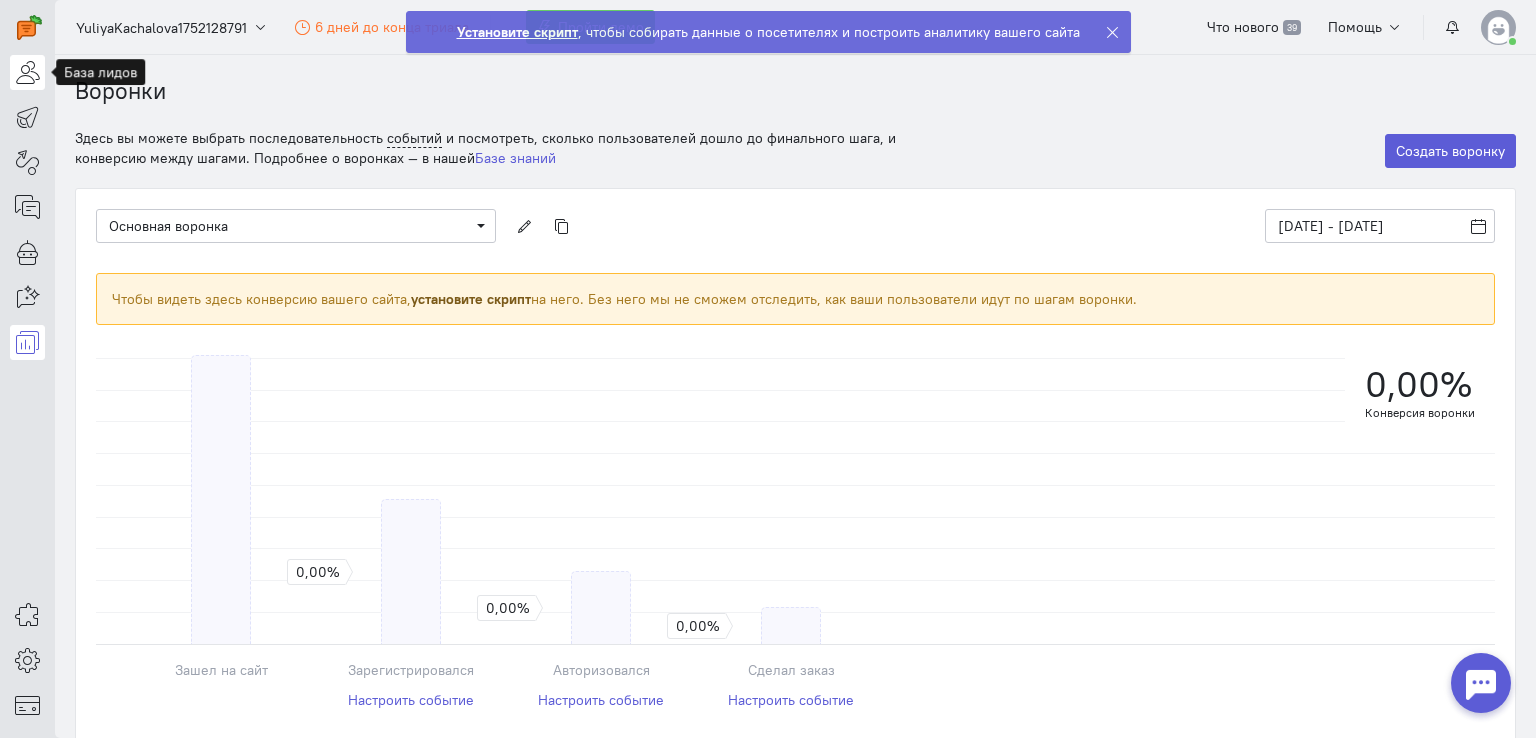 click at bounding box center [27, 72] 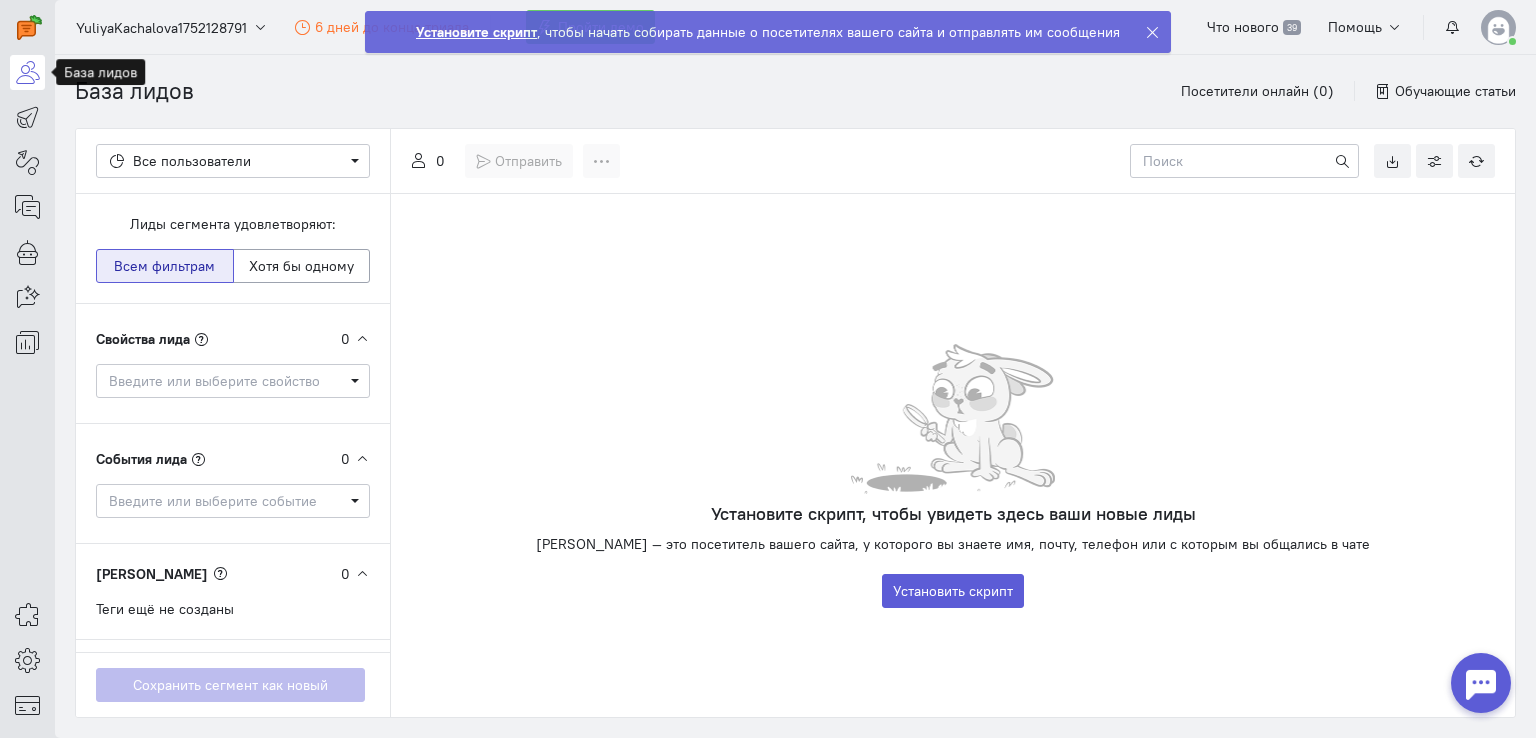 click 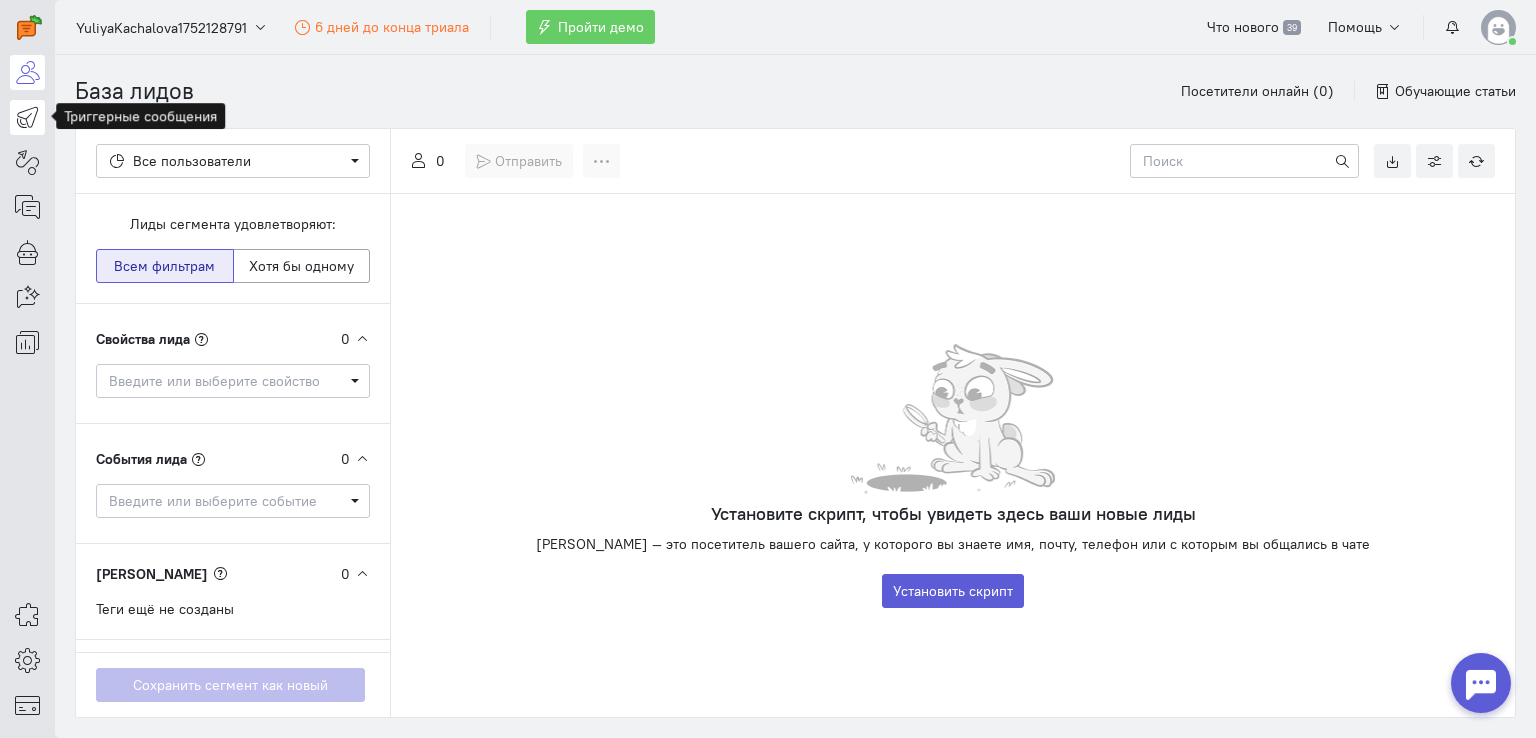 click at bounding box center (27, 117) 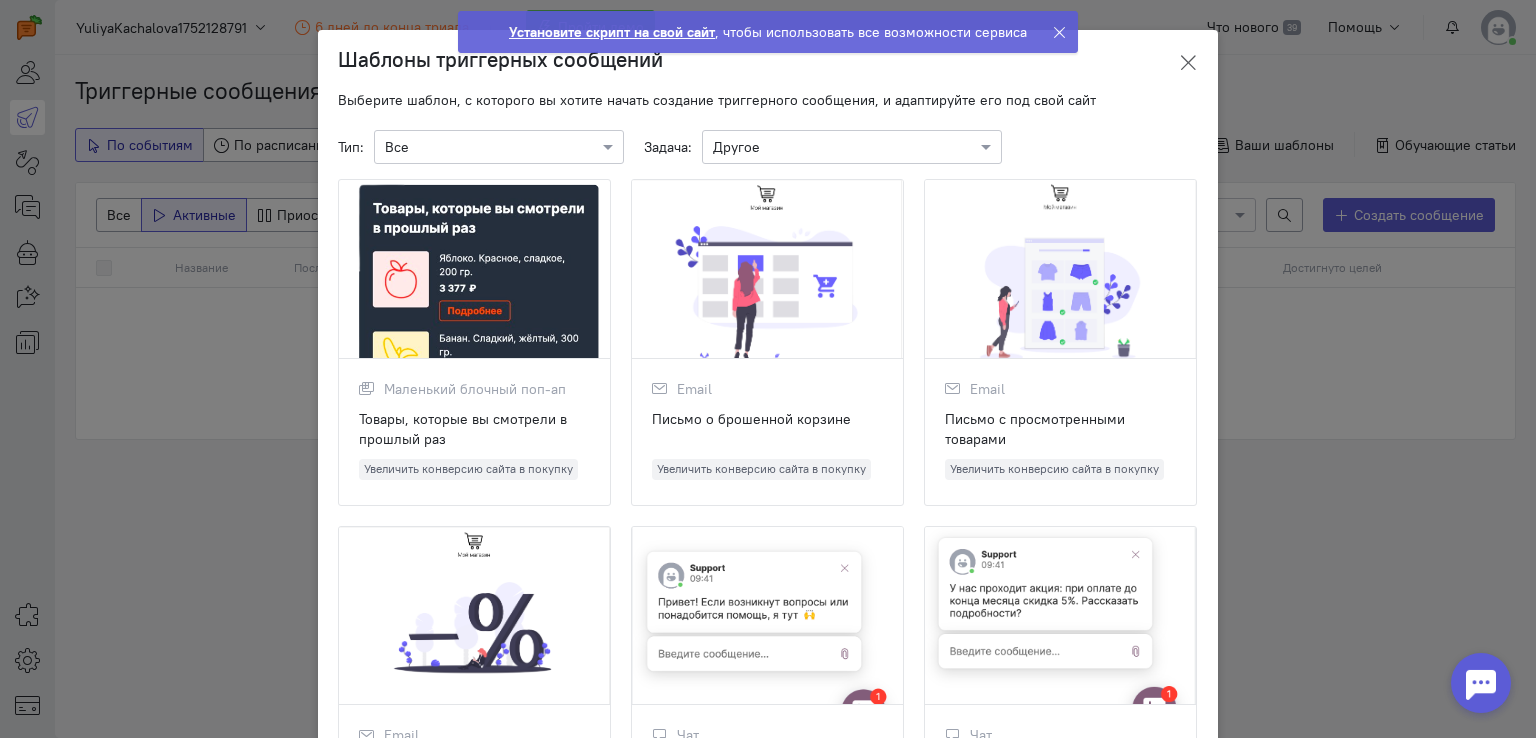 click 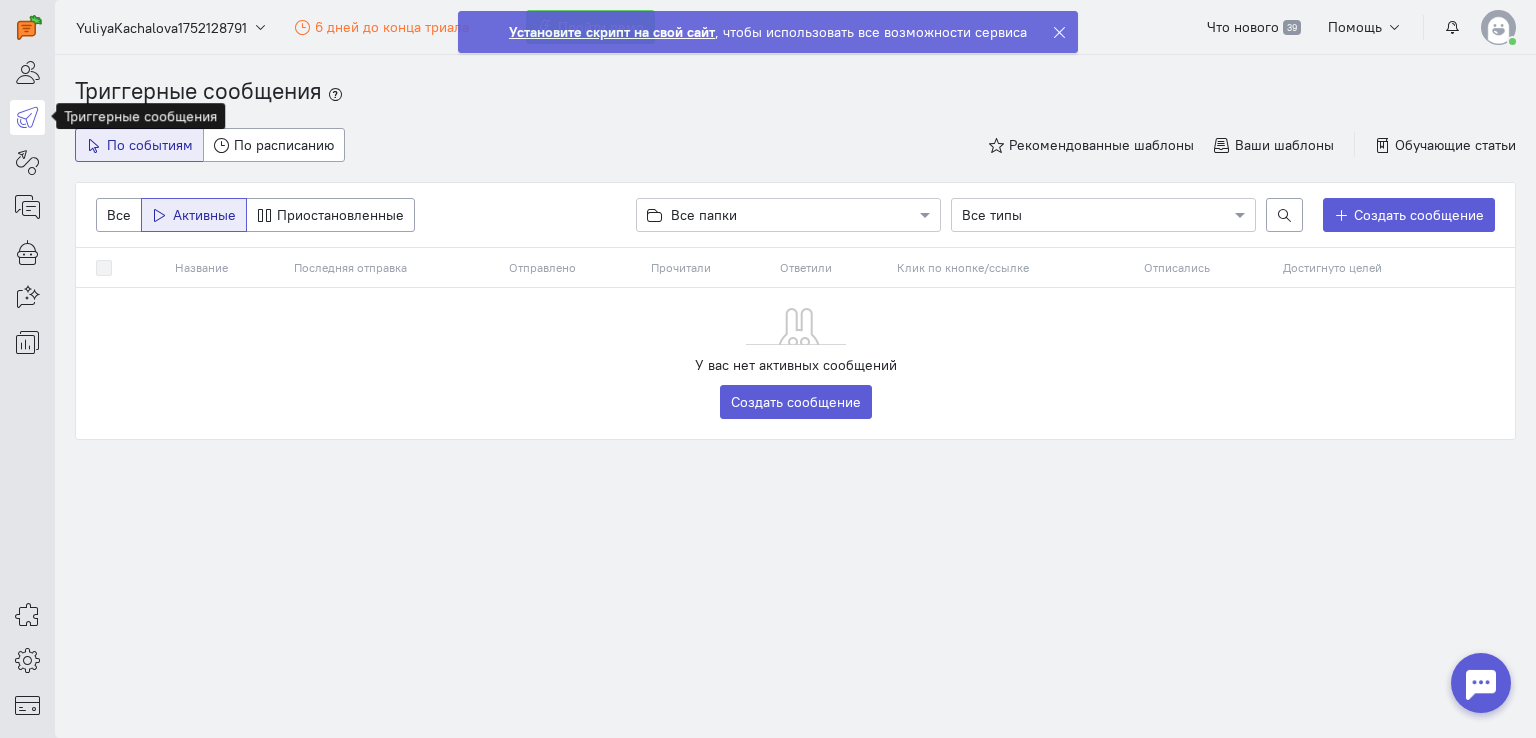 click 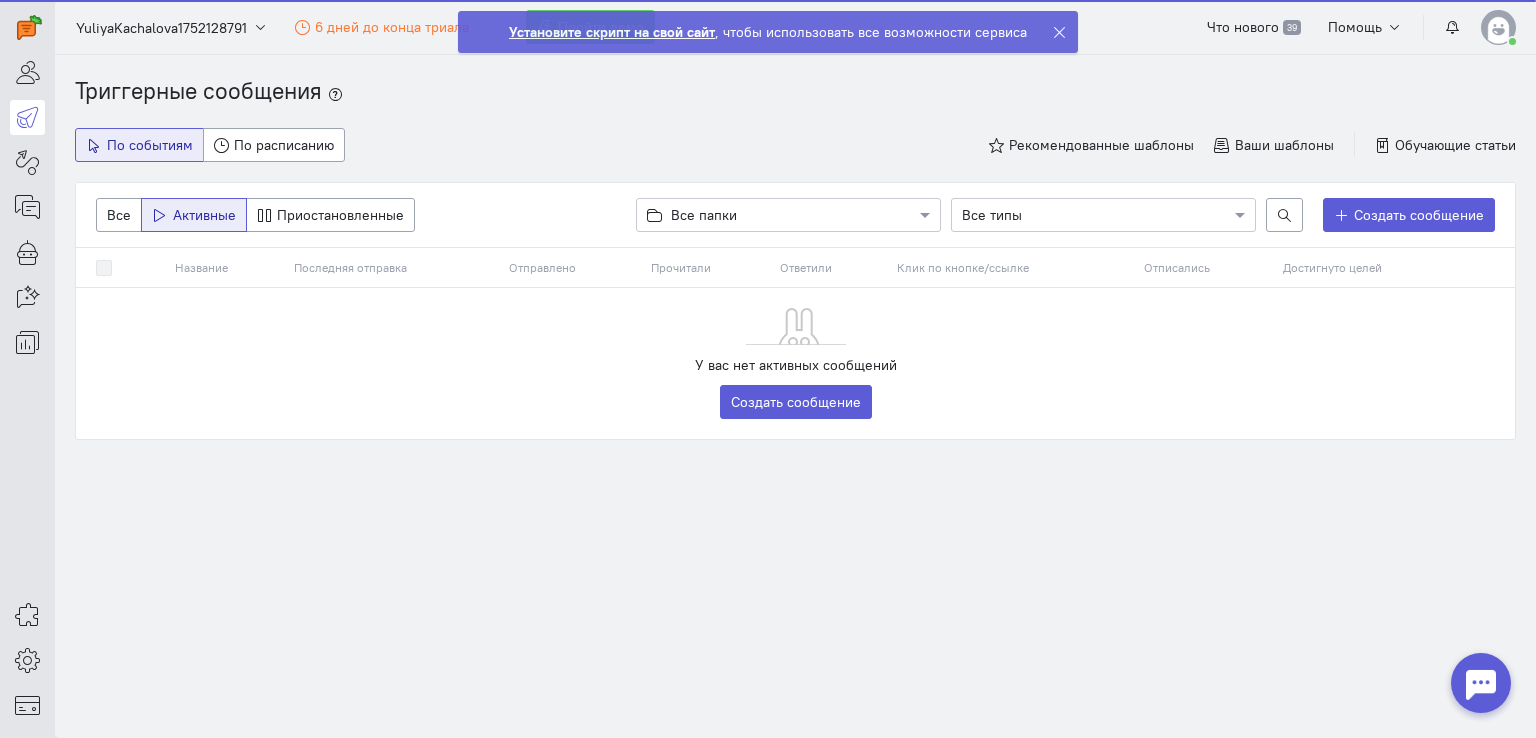 click on "YuliyaKachalova1752128791
6 дней до конца триала
Пройти демо
Что нового
39
Помощь" at bounding box center [795, 27] 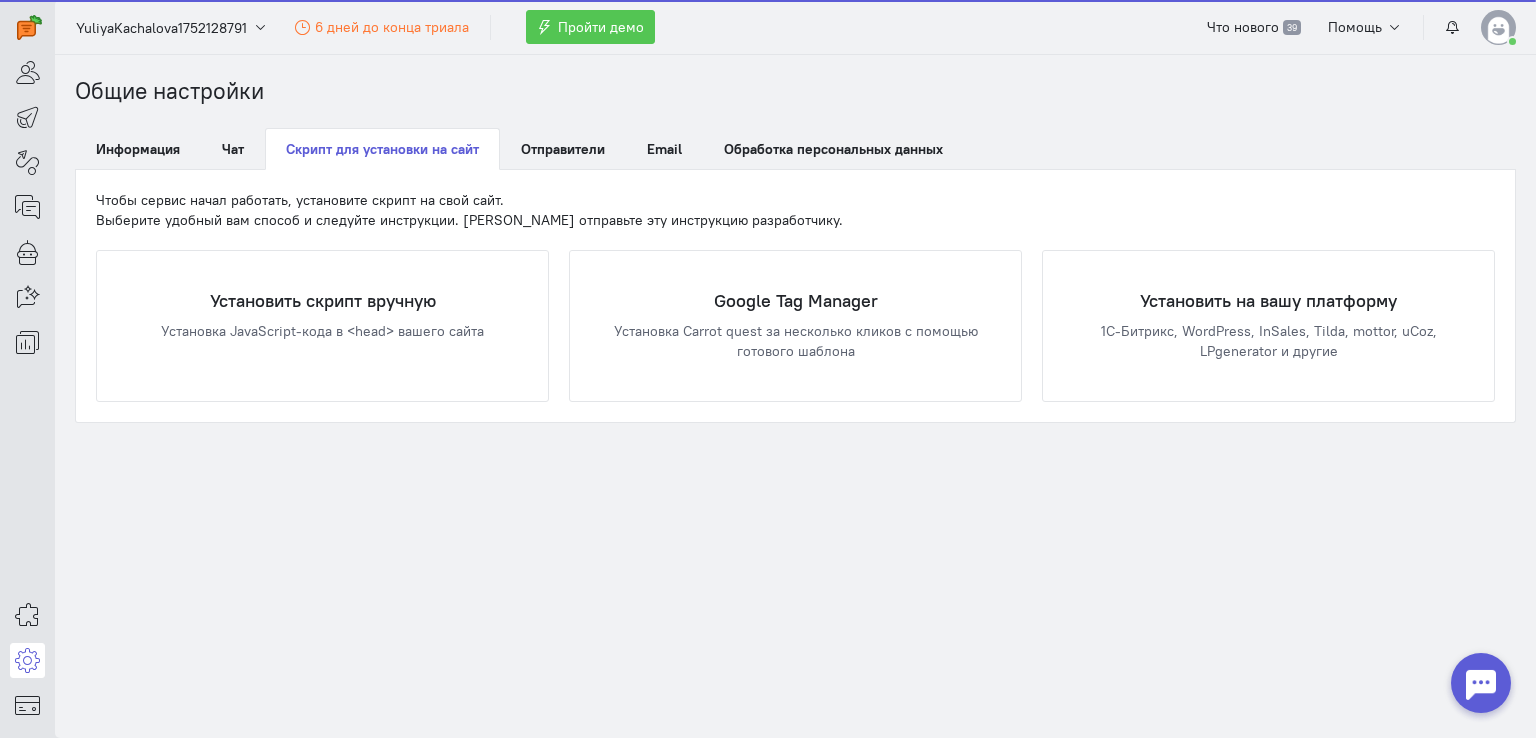 scroll, scrollTop: 0, scrollLeft: 0, axis: both 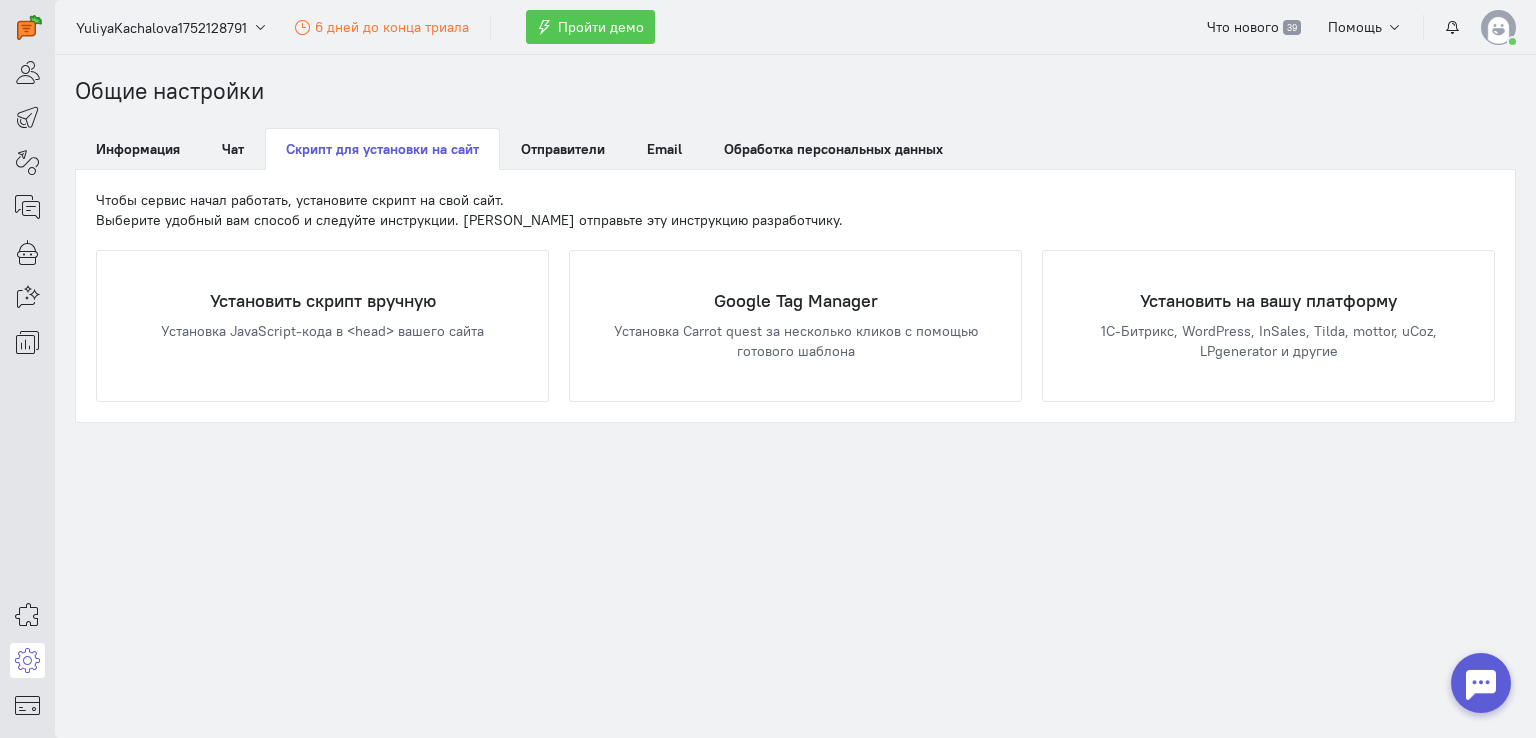 click on "Пройти демо" at bounding box center (601, 27) 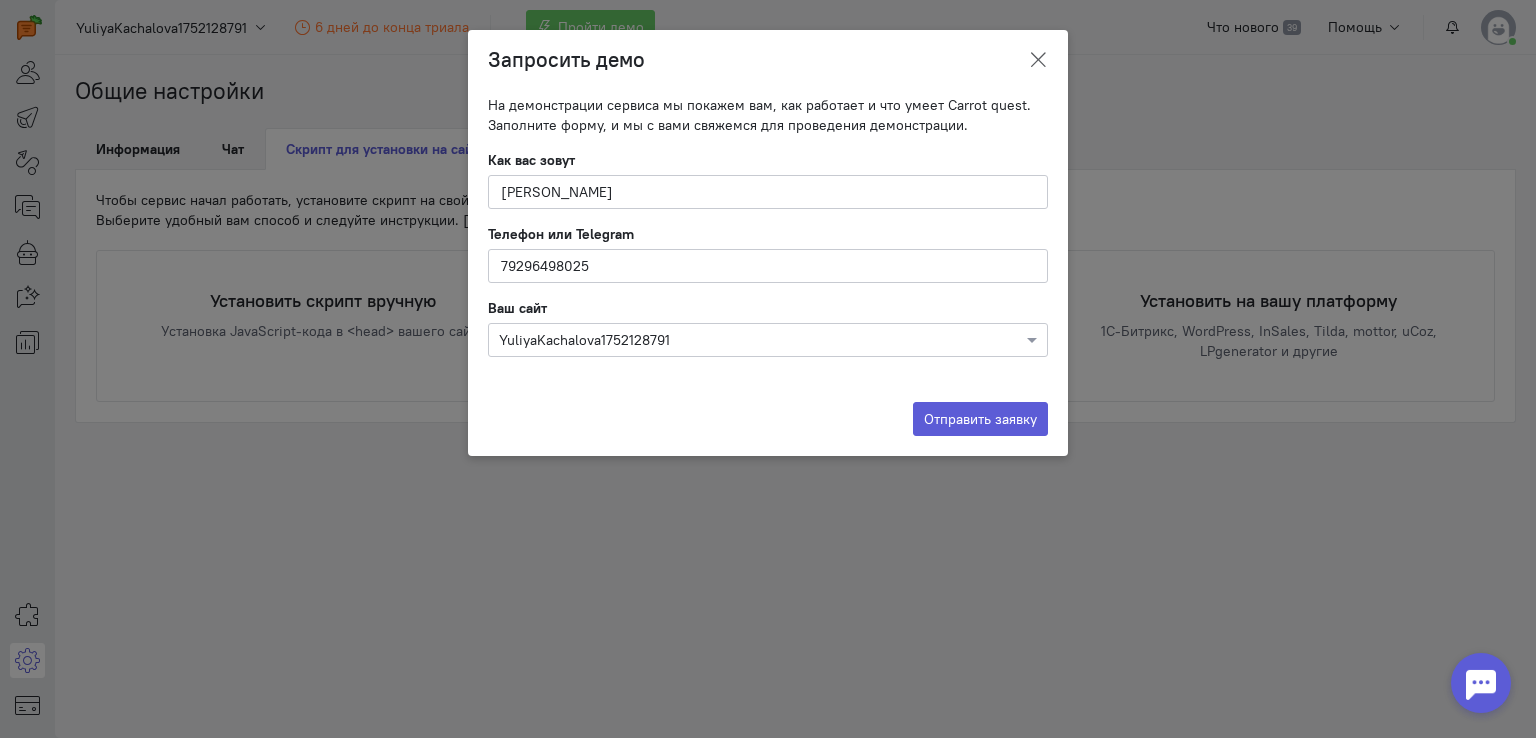 click 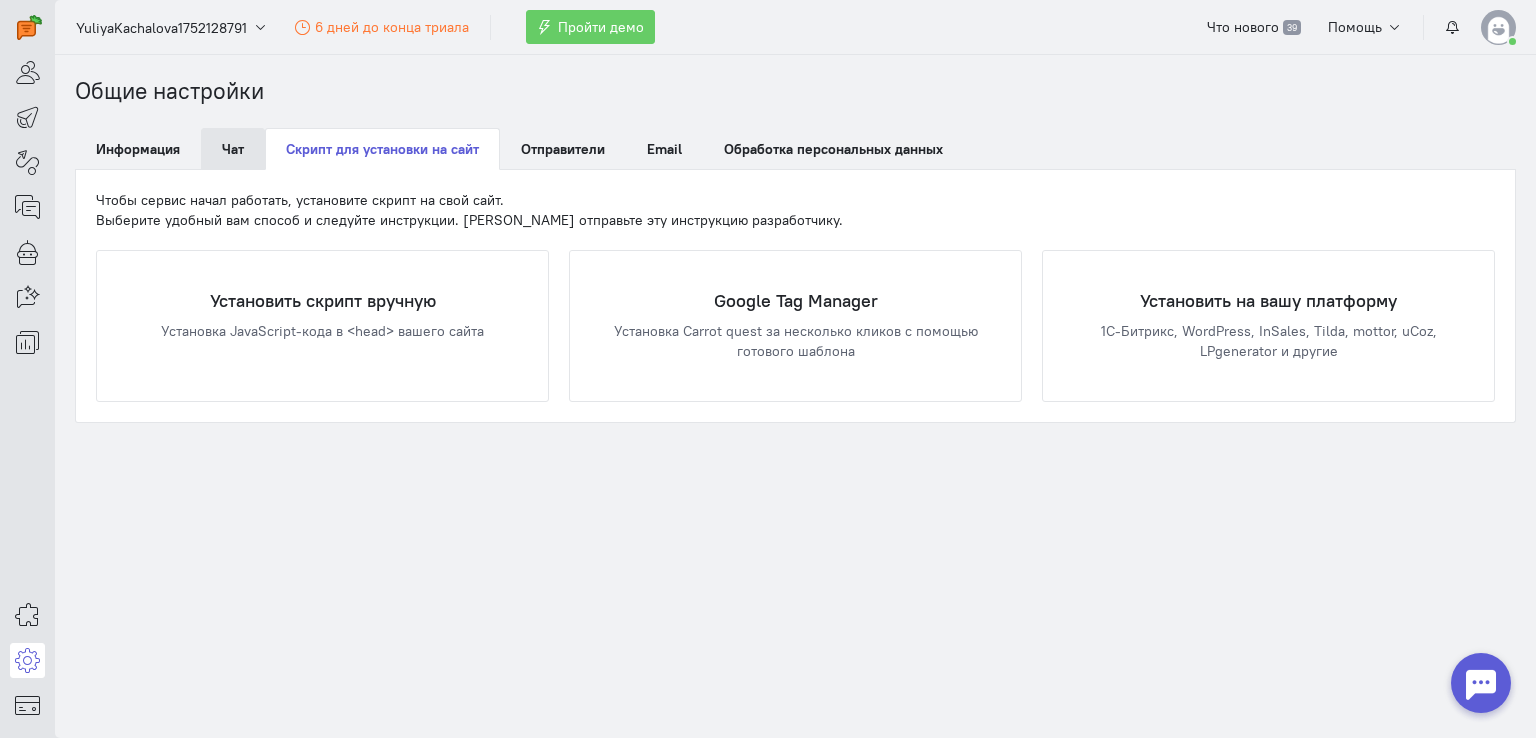 click on "Чат" at bounding box center (233, 149) 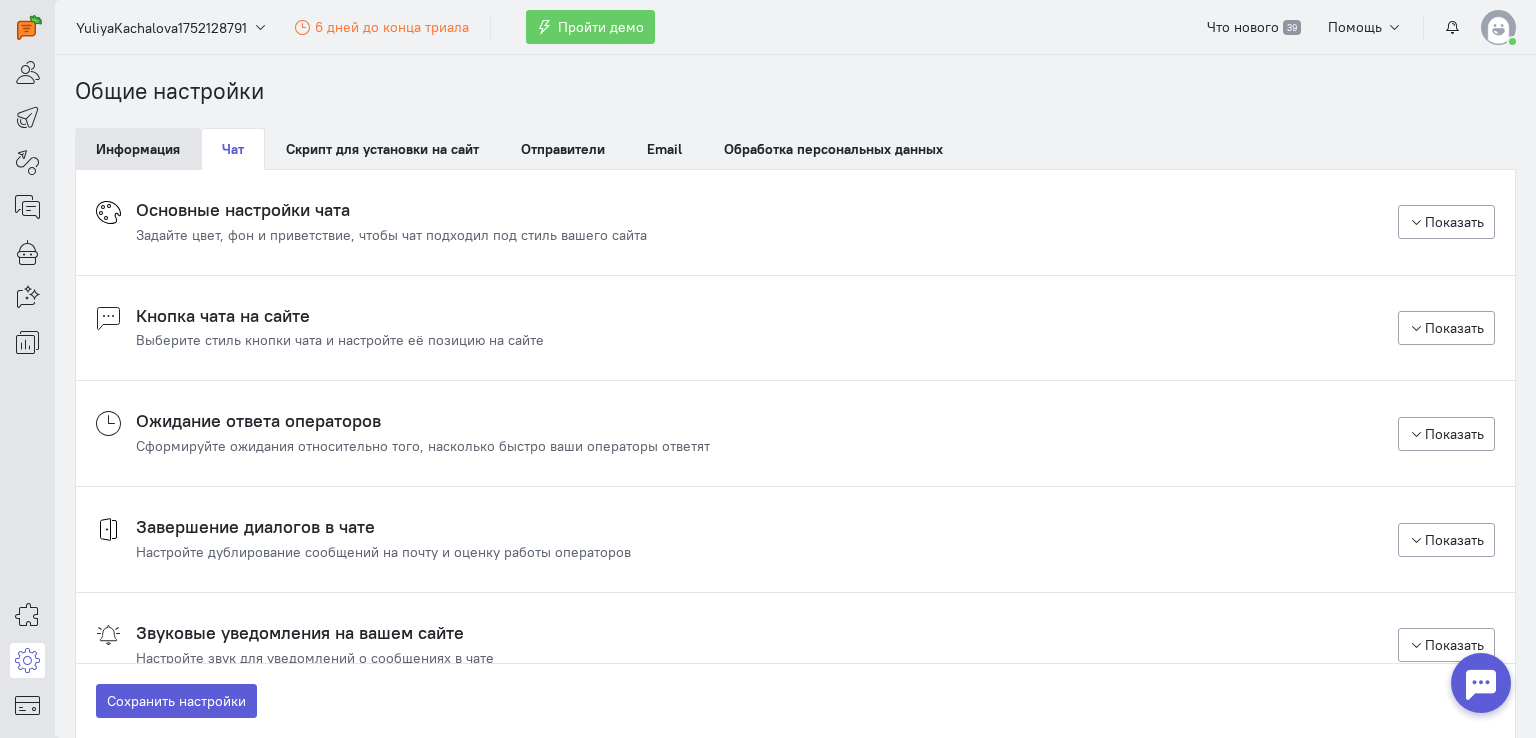 click on "Информация" at bounding box center (138, 149) 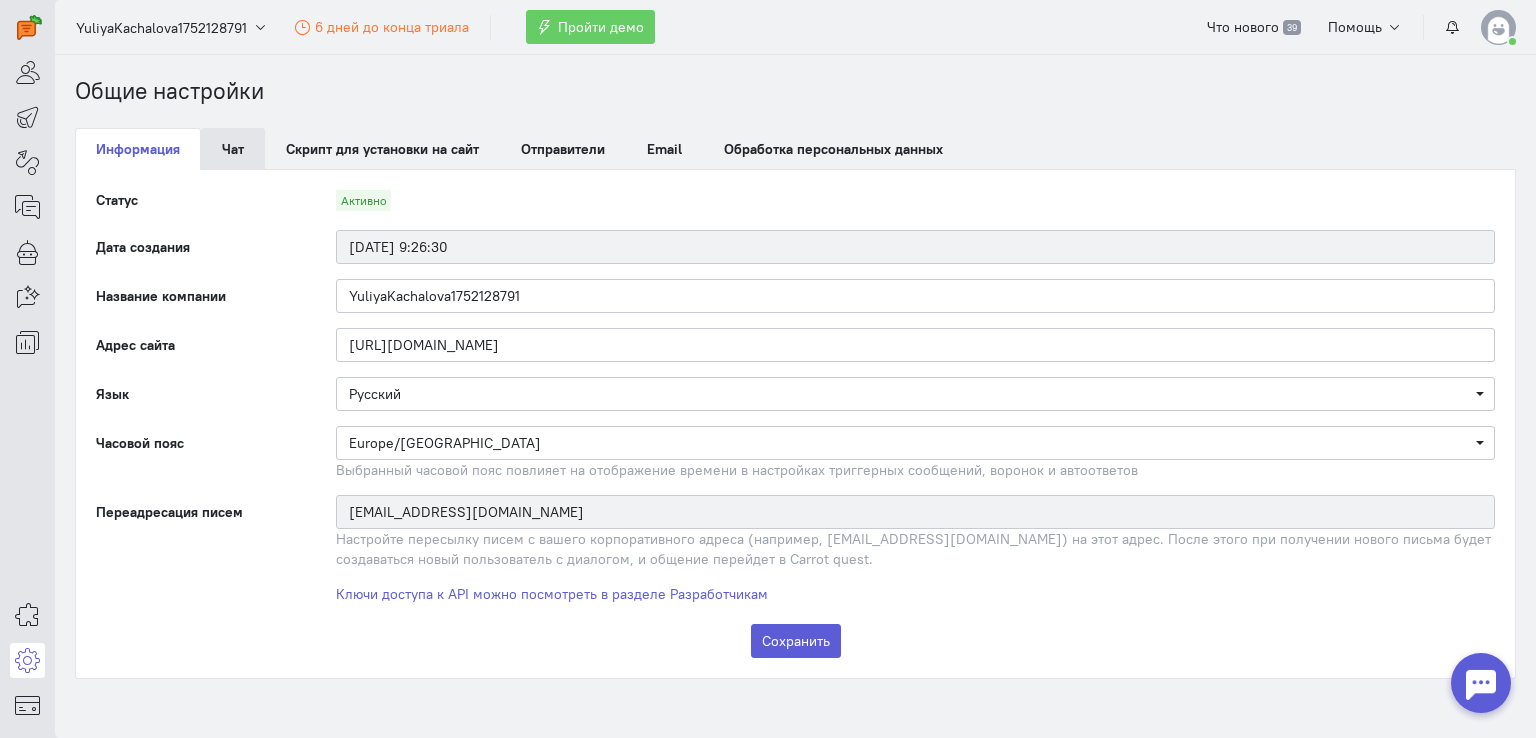 click on "Чат" at bounding box center [233, 149] 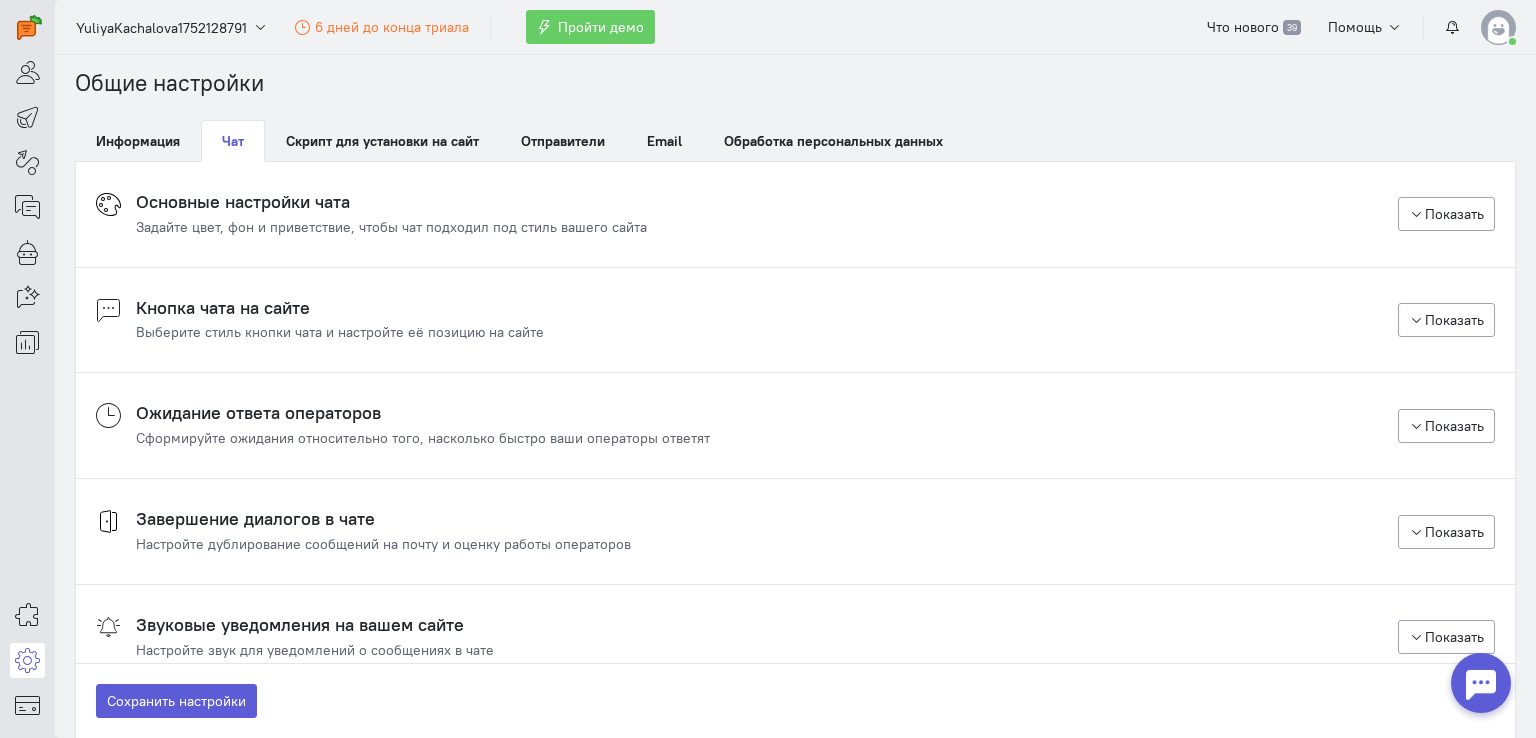 scroll, scrollTop: 0, scrollLeft: 0, axis: both 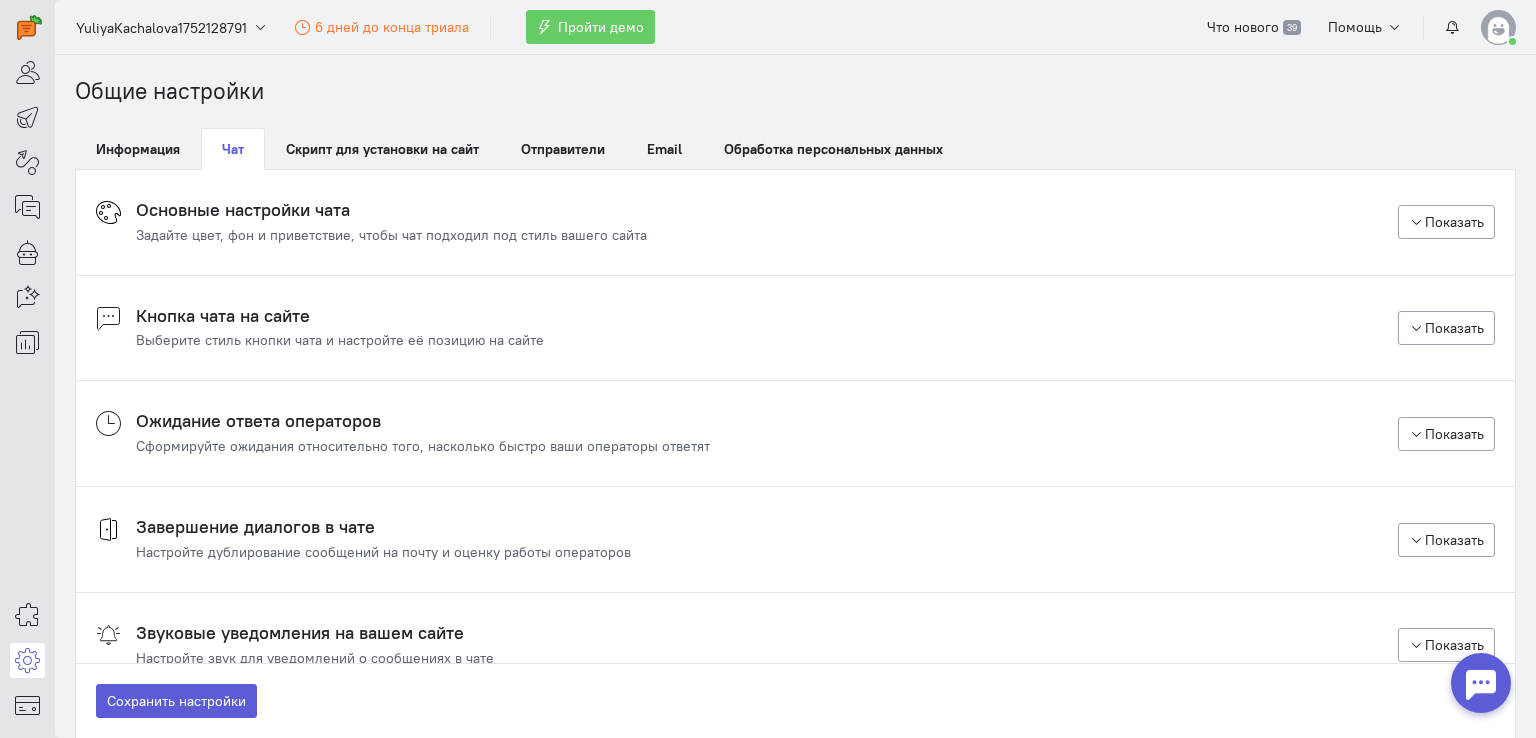 click on "Кнопка чата на сайте" at bounding box center (340, 316) 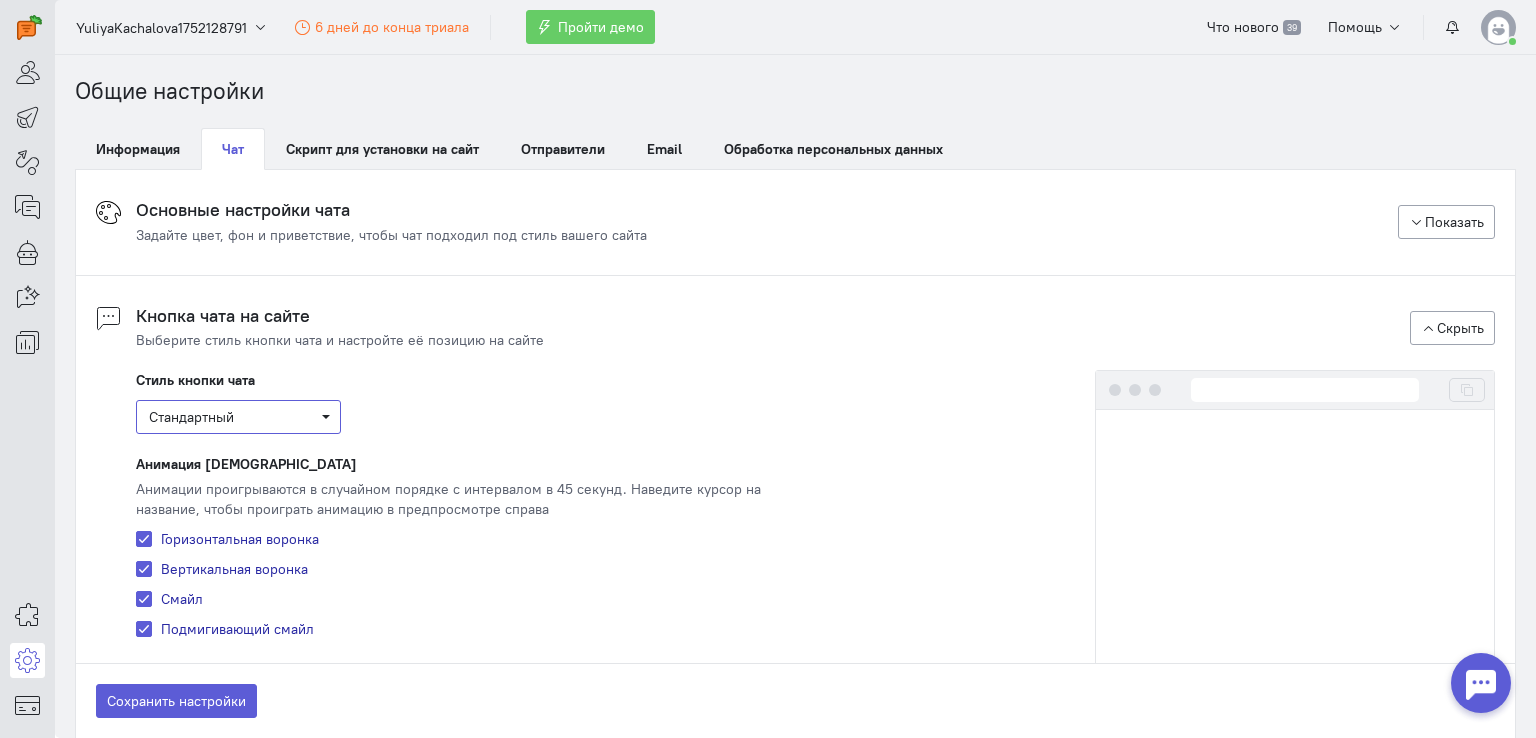 click on "Стандартный" at bounding box center [238, 417] 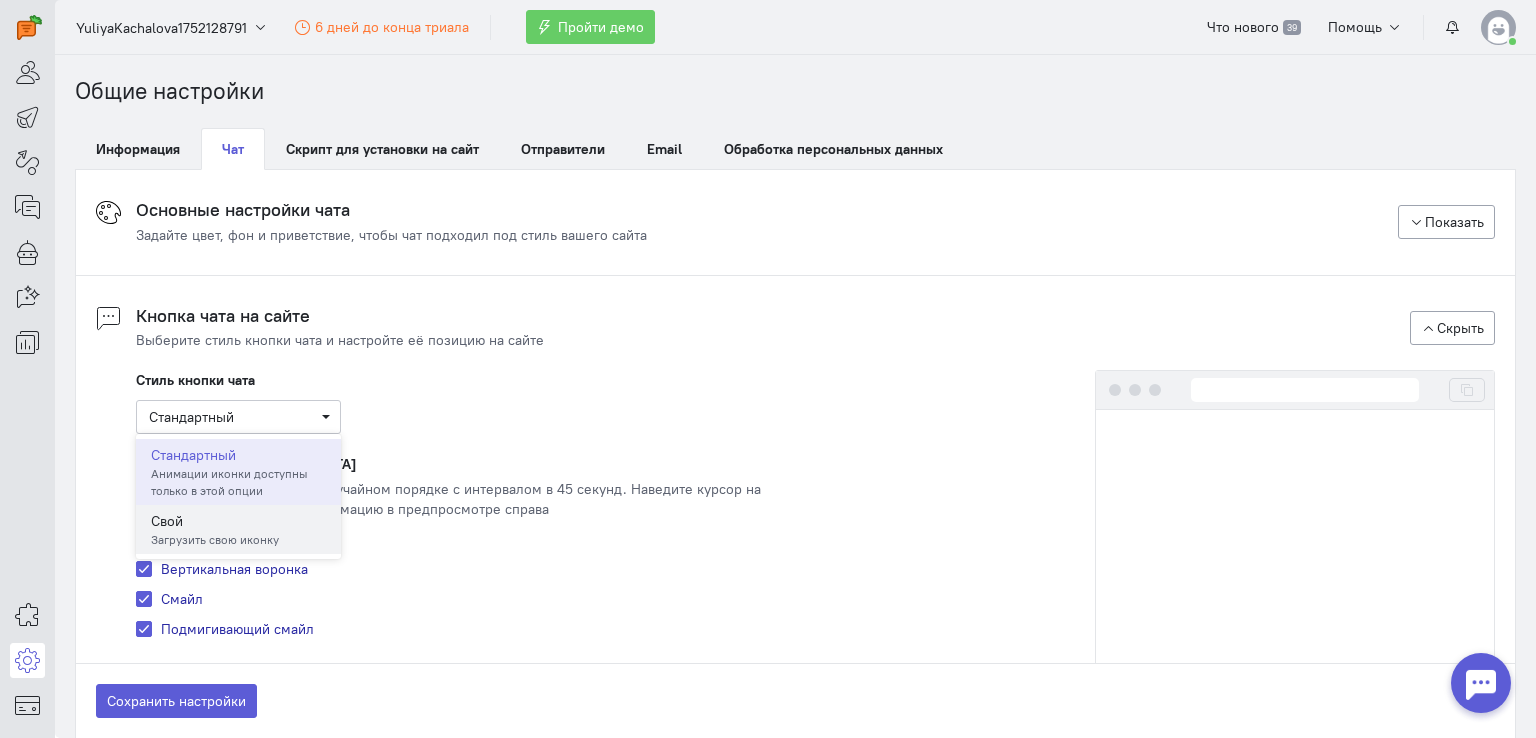 click on "Свой" at bounding box center [238, 521] 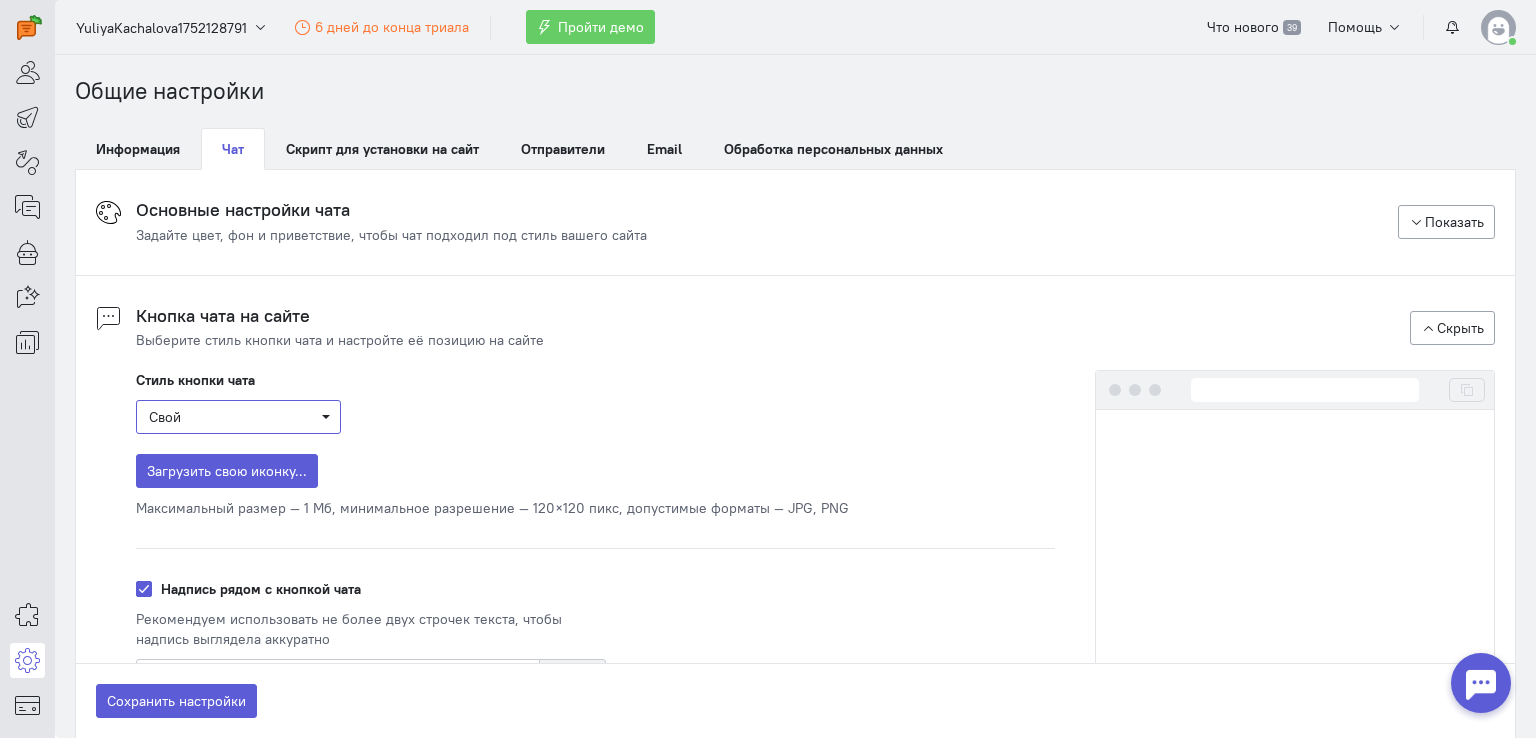 click on "Свой" at bounding box center [238, 417] 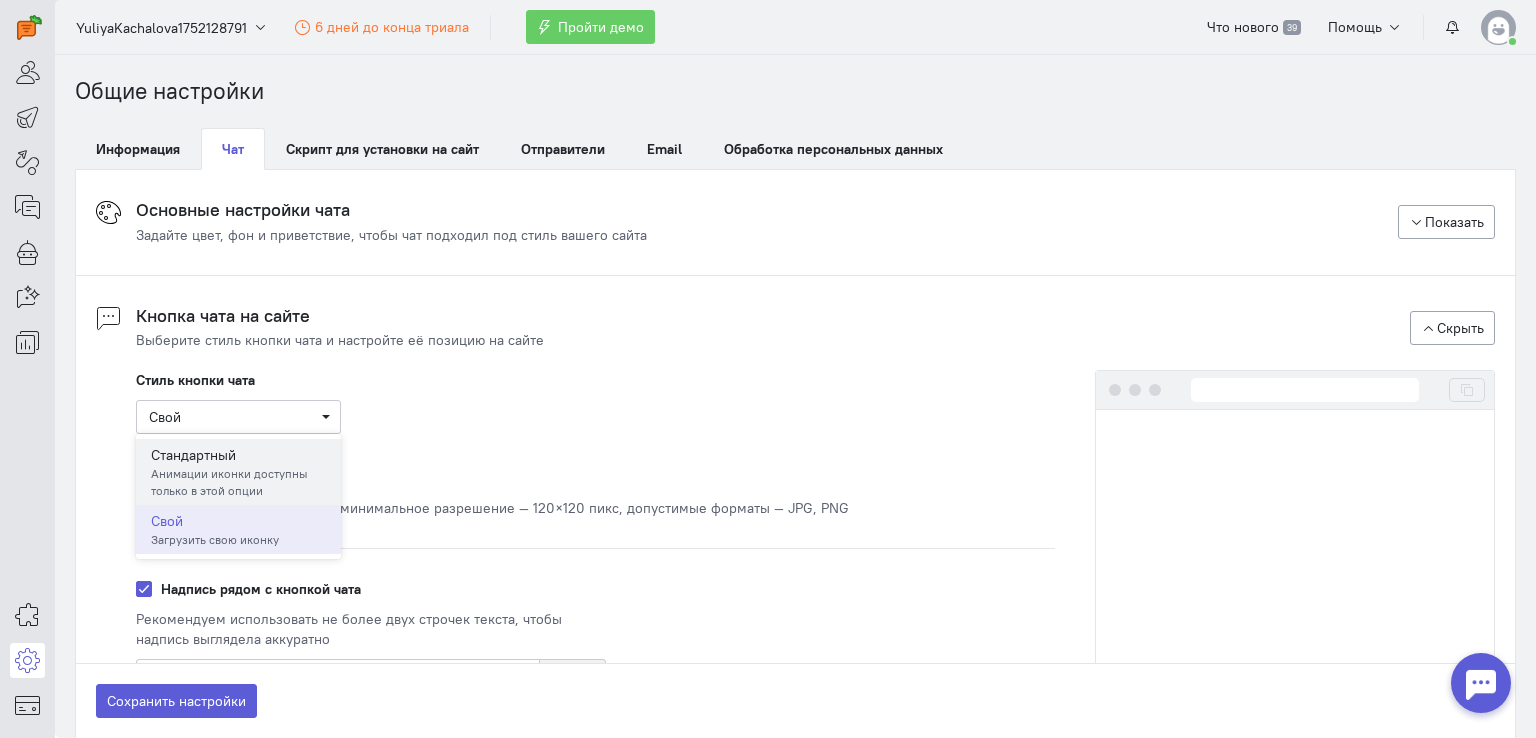 click on "Стандартный" at bounding box center [238, 455] 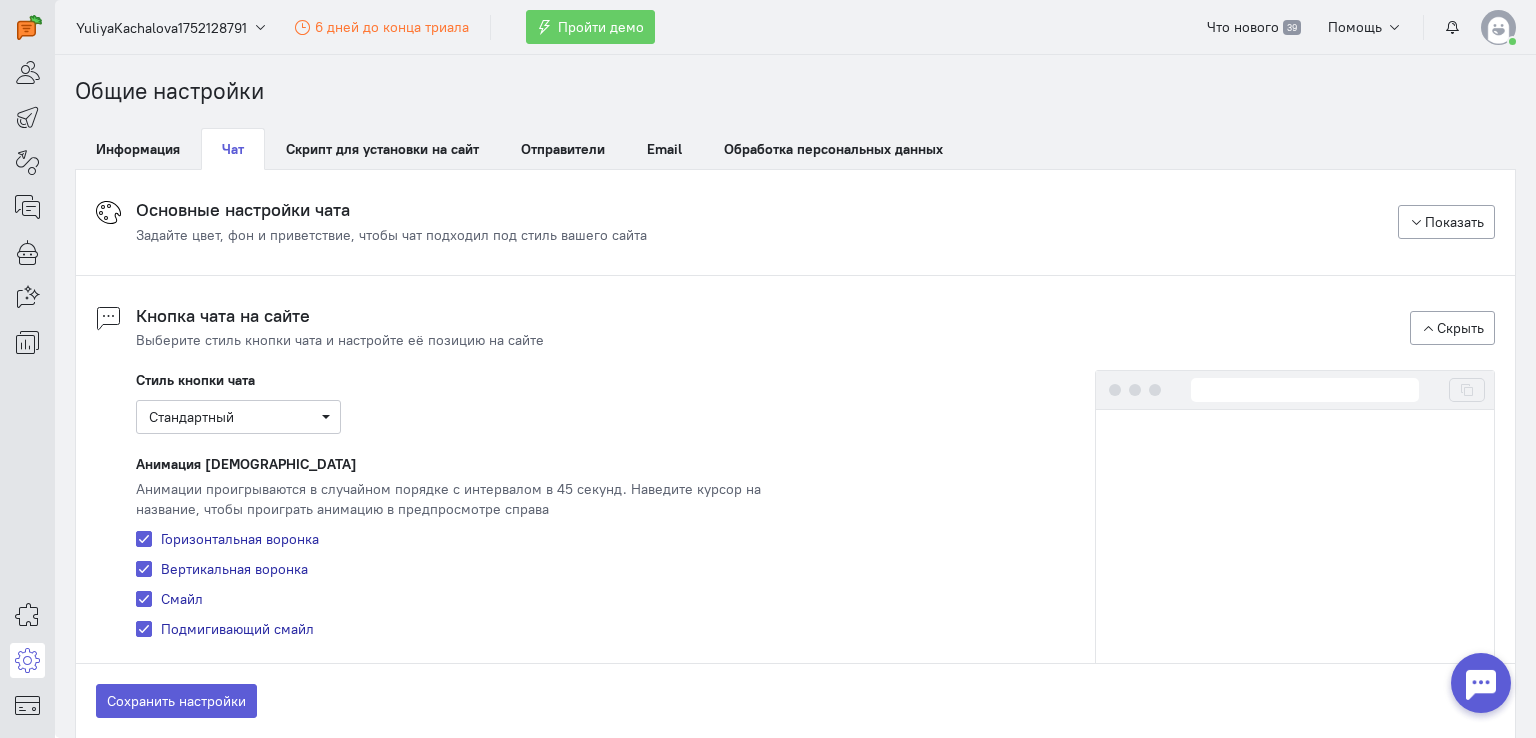 click on "Основные настройки чата
Задайте цвет, фон и приветствие, чтобы чат подходил под стиль вашего сайта" at bounding box center (391, 222) 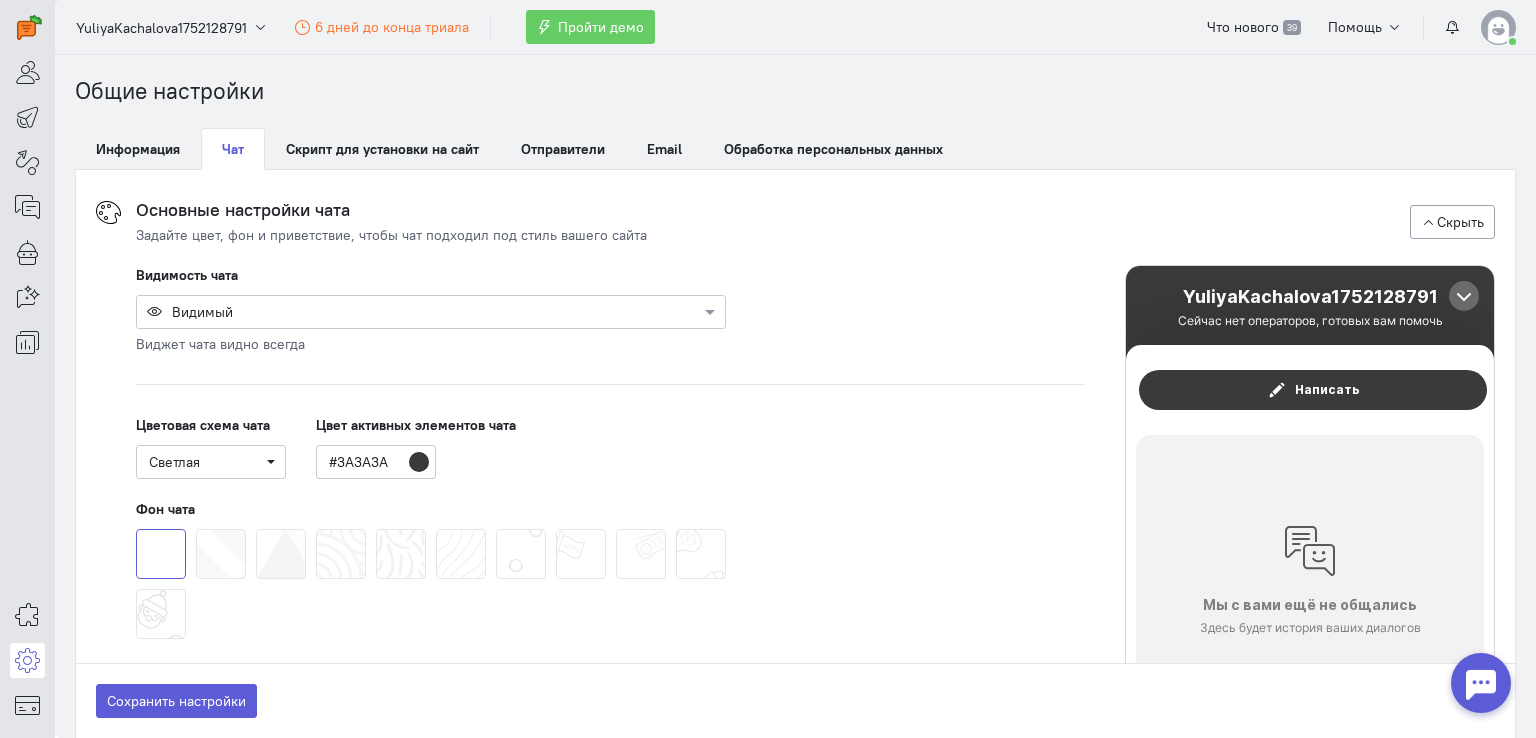 click 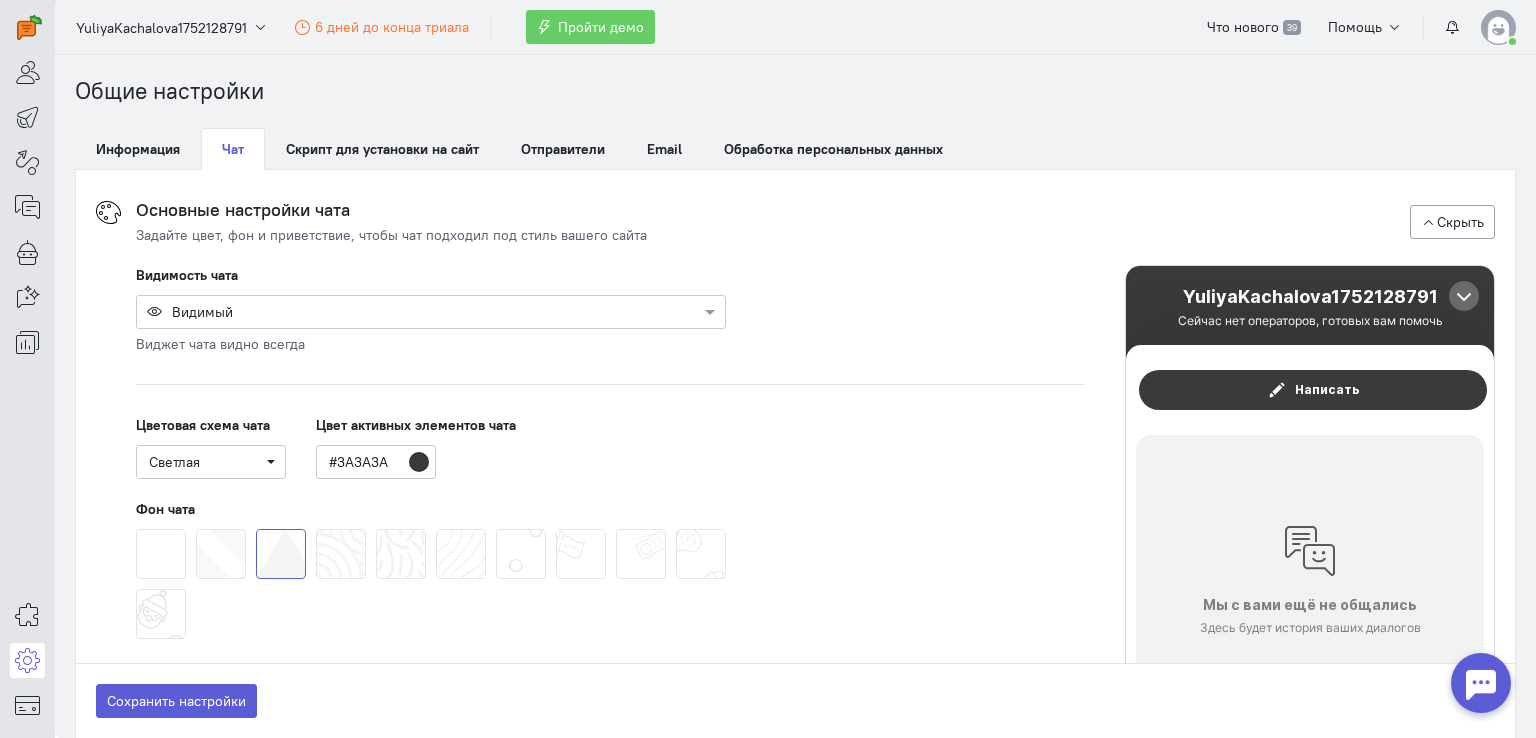 click 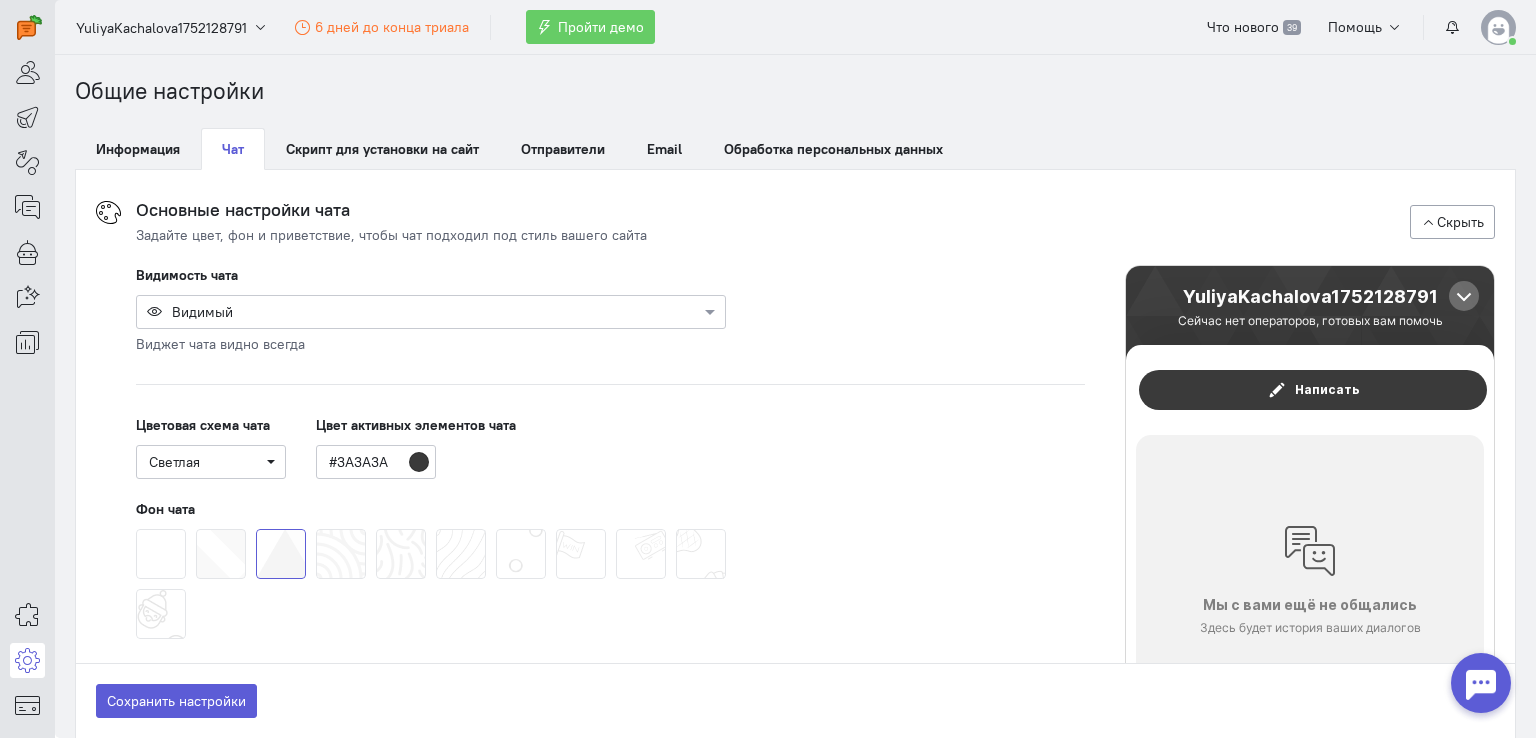 click 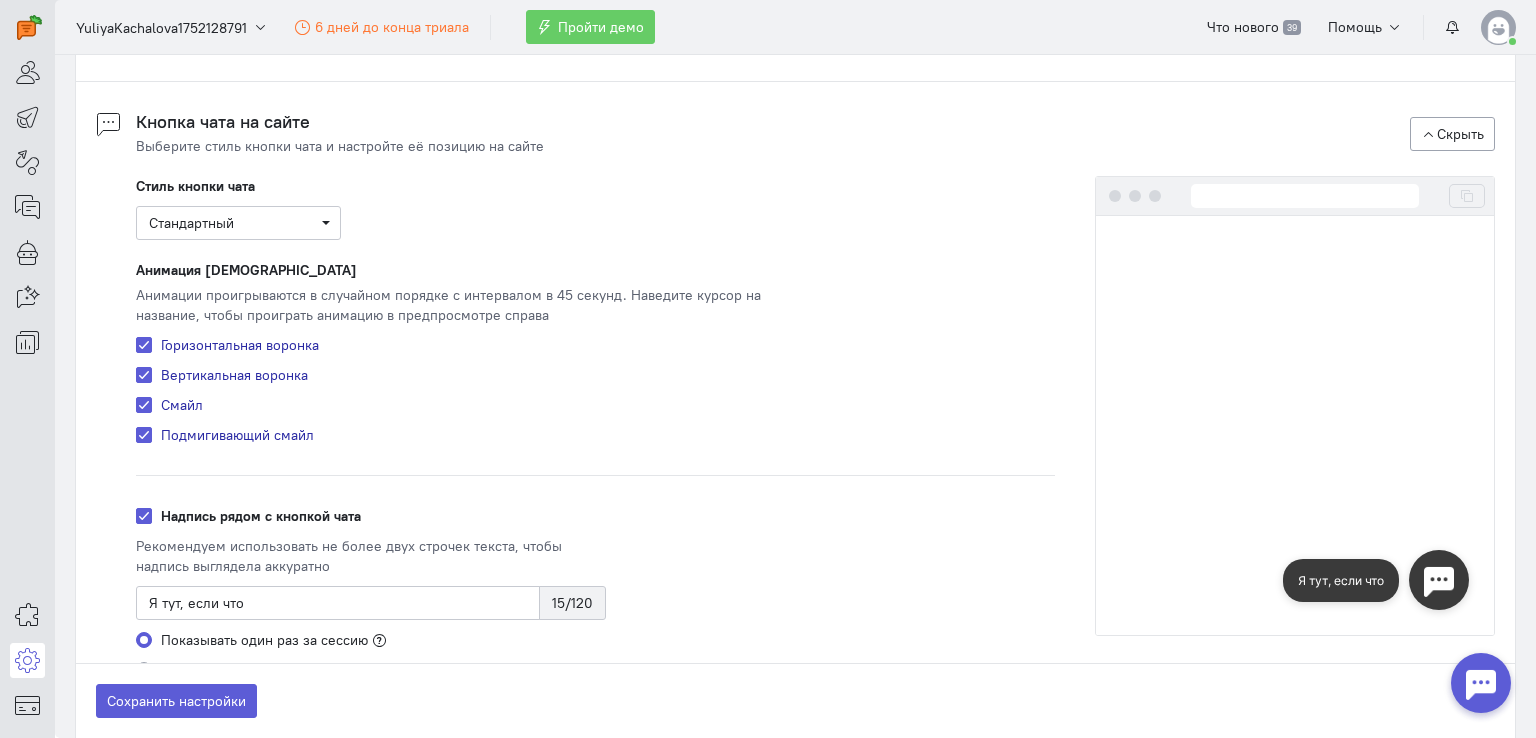 scroll, scrollTop: 2100, scrollLeft: 0, axis: vertical 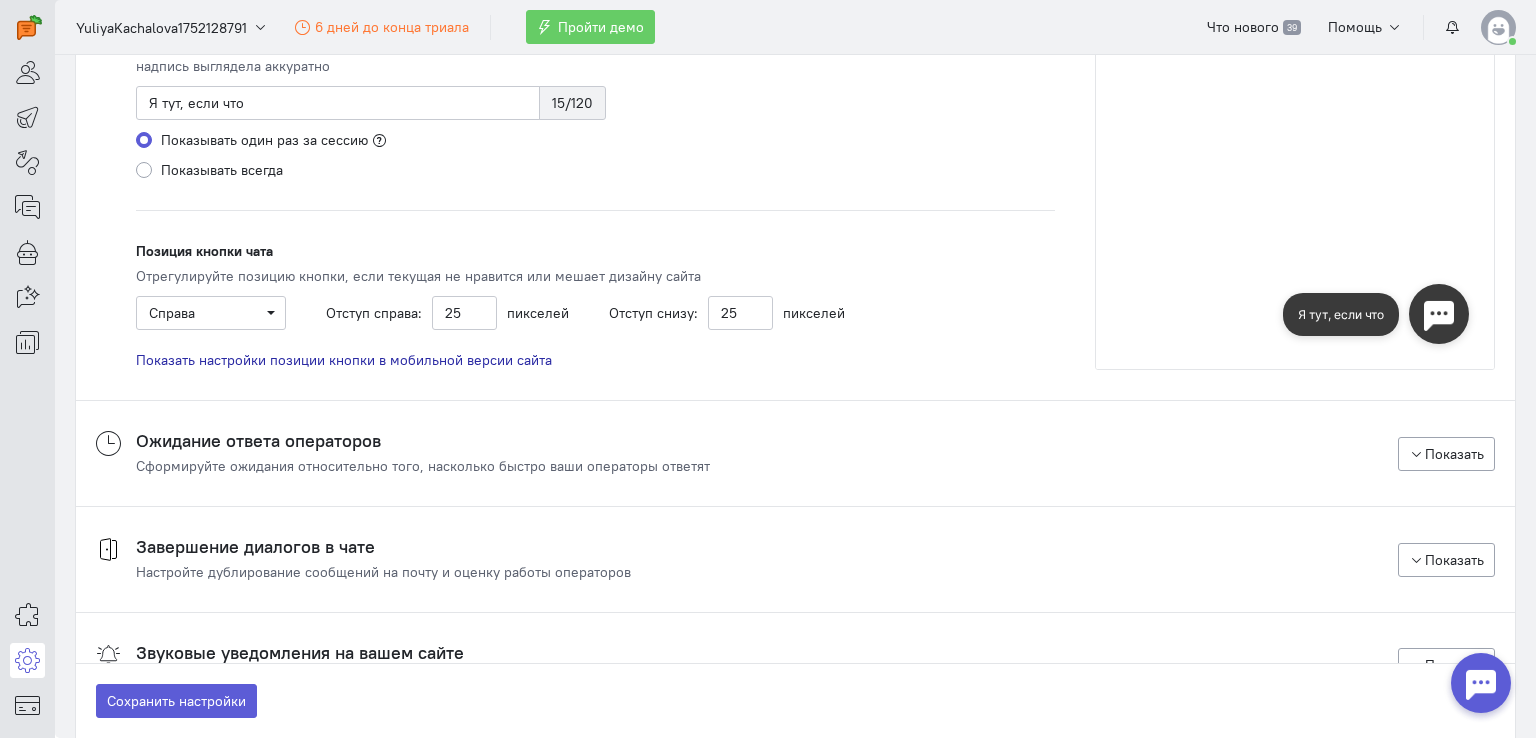 click on "Сформируйте ожидания относительно того, насколько быстро ваши операторы ответят" at bounding box center [423, 466] 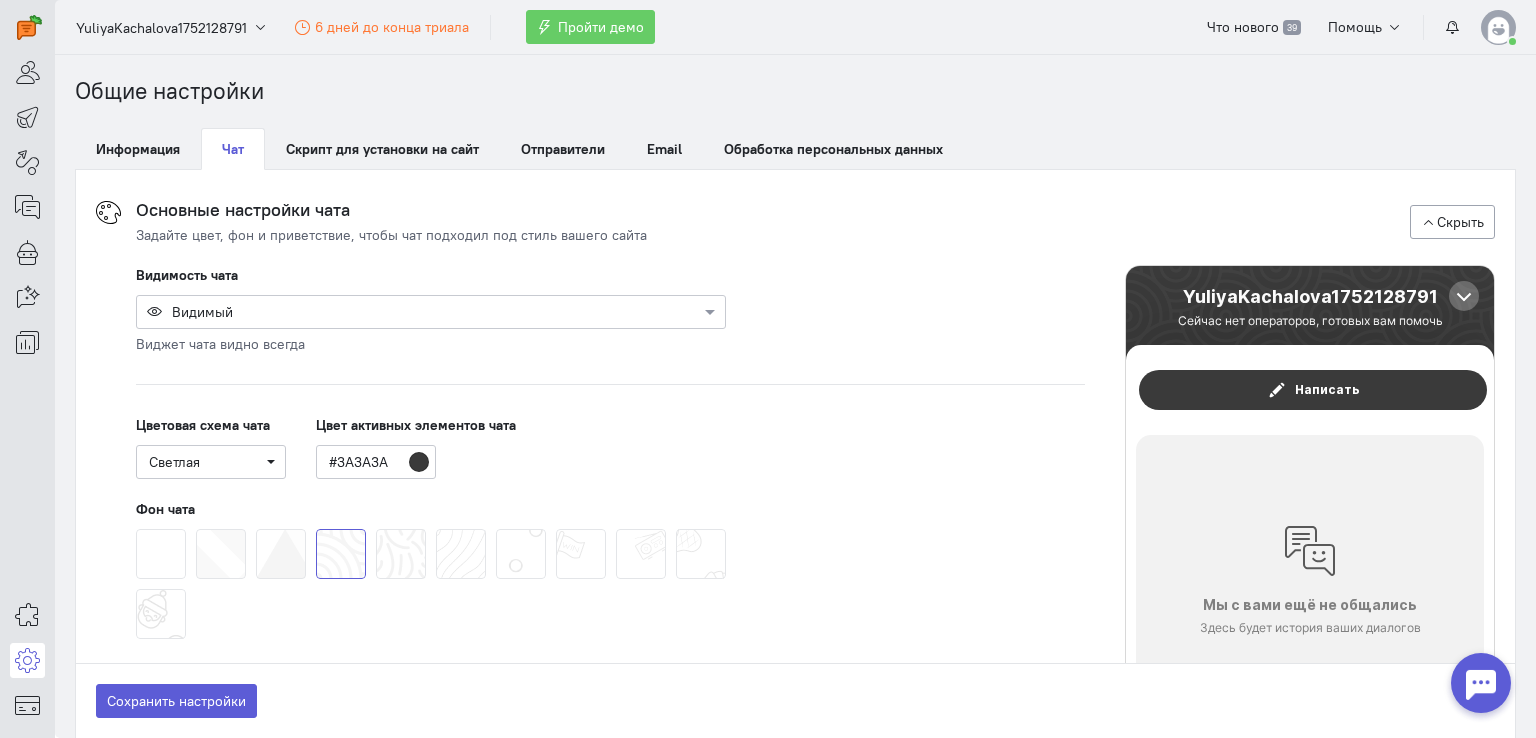 scroll, scrollTop: 0, scrollLeft: 0, axis: both 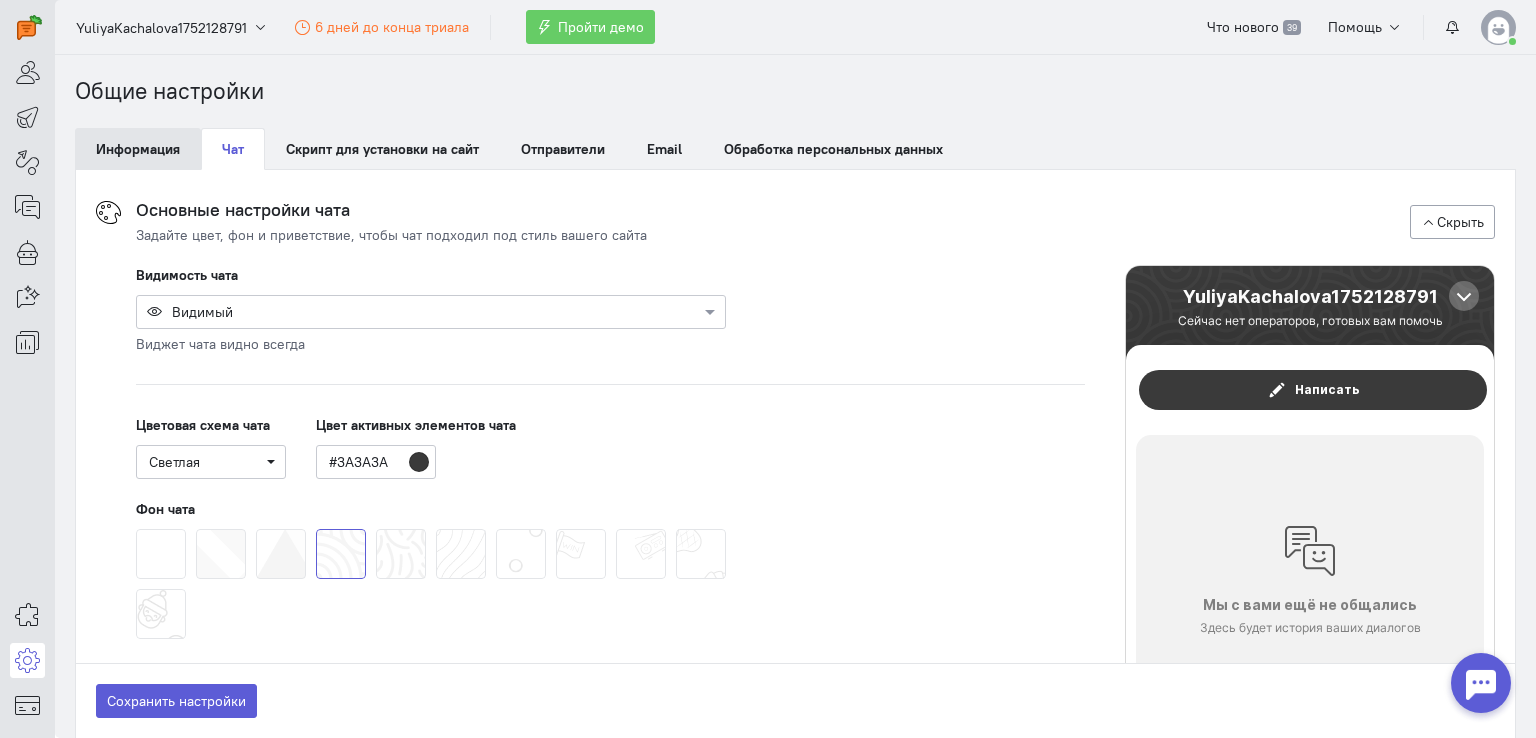 click on "Информация" at bounding box center (138, 149) 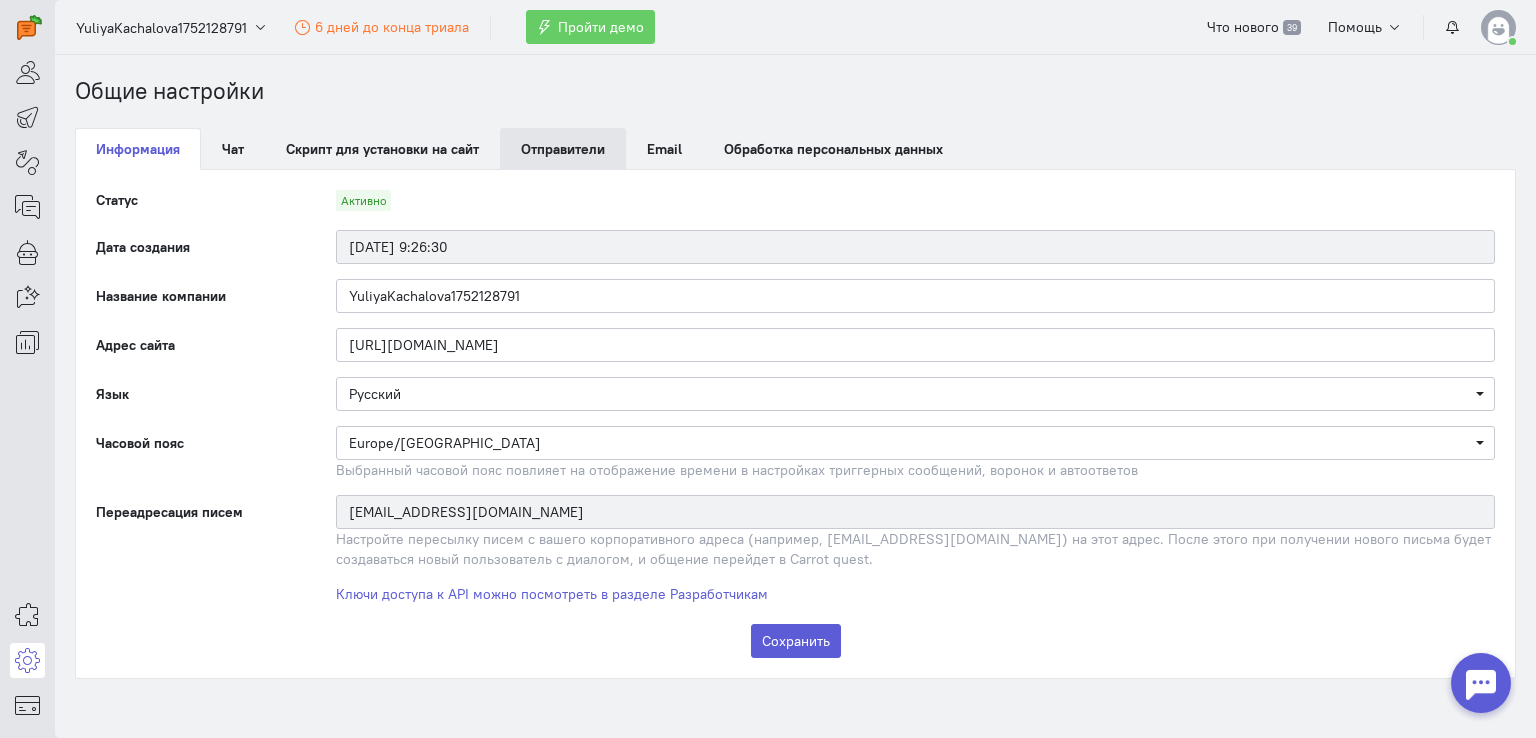 click on "Отправители" at bounding box center (563, 149) 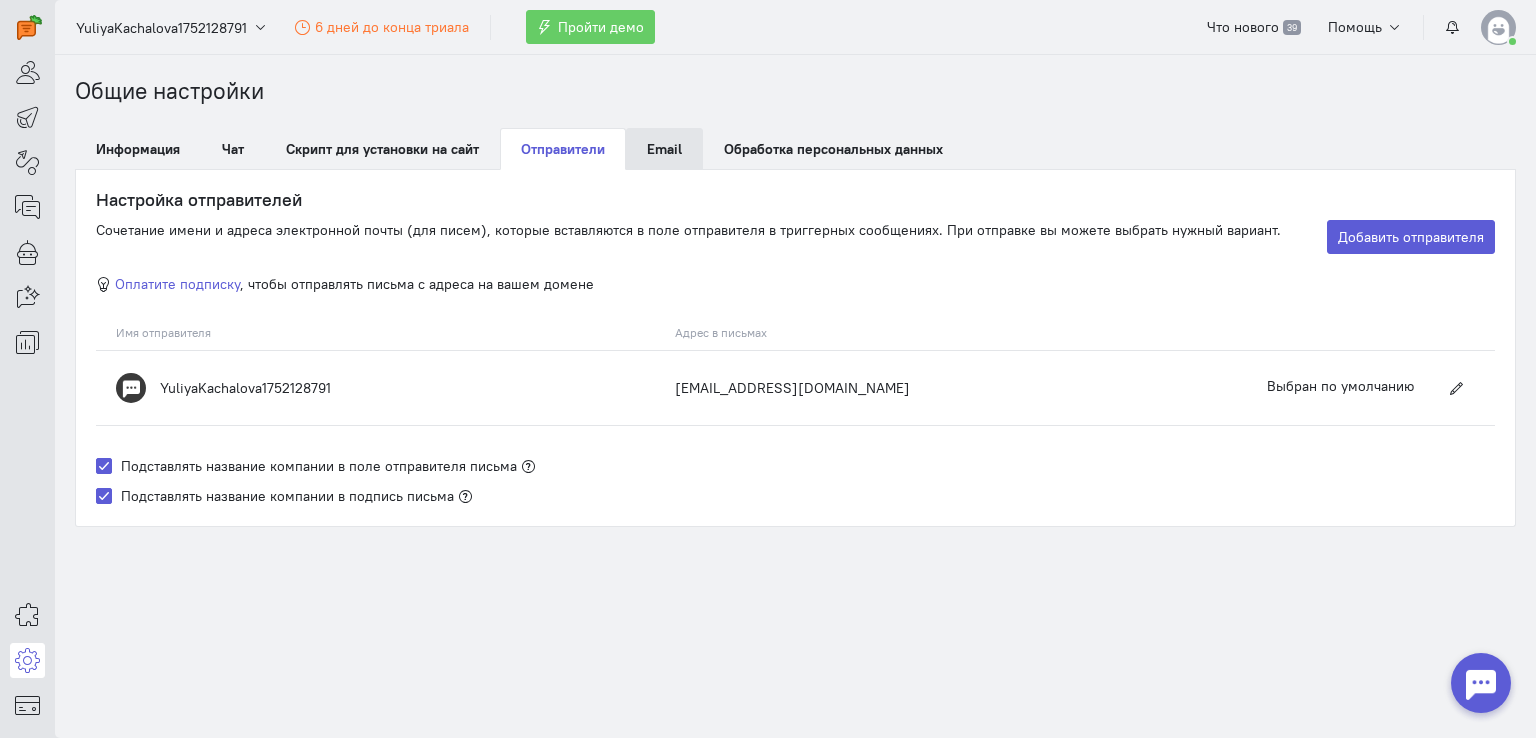 click on "Email" at bounding box center [664, 149] 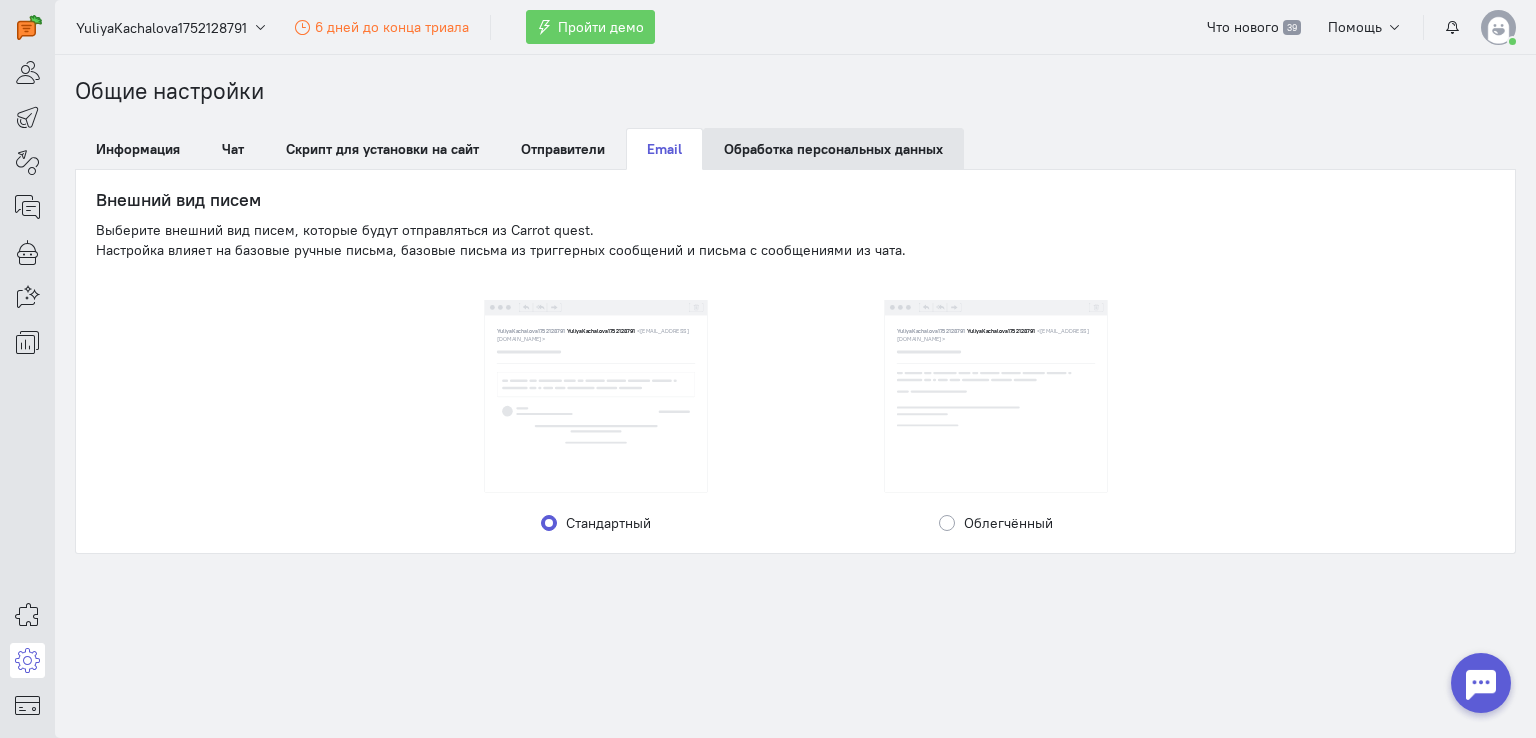 click on "Обработка персональных данных" at bounding box center (833, 149) 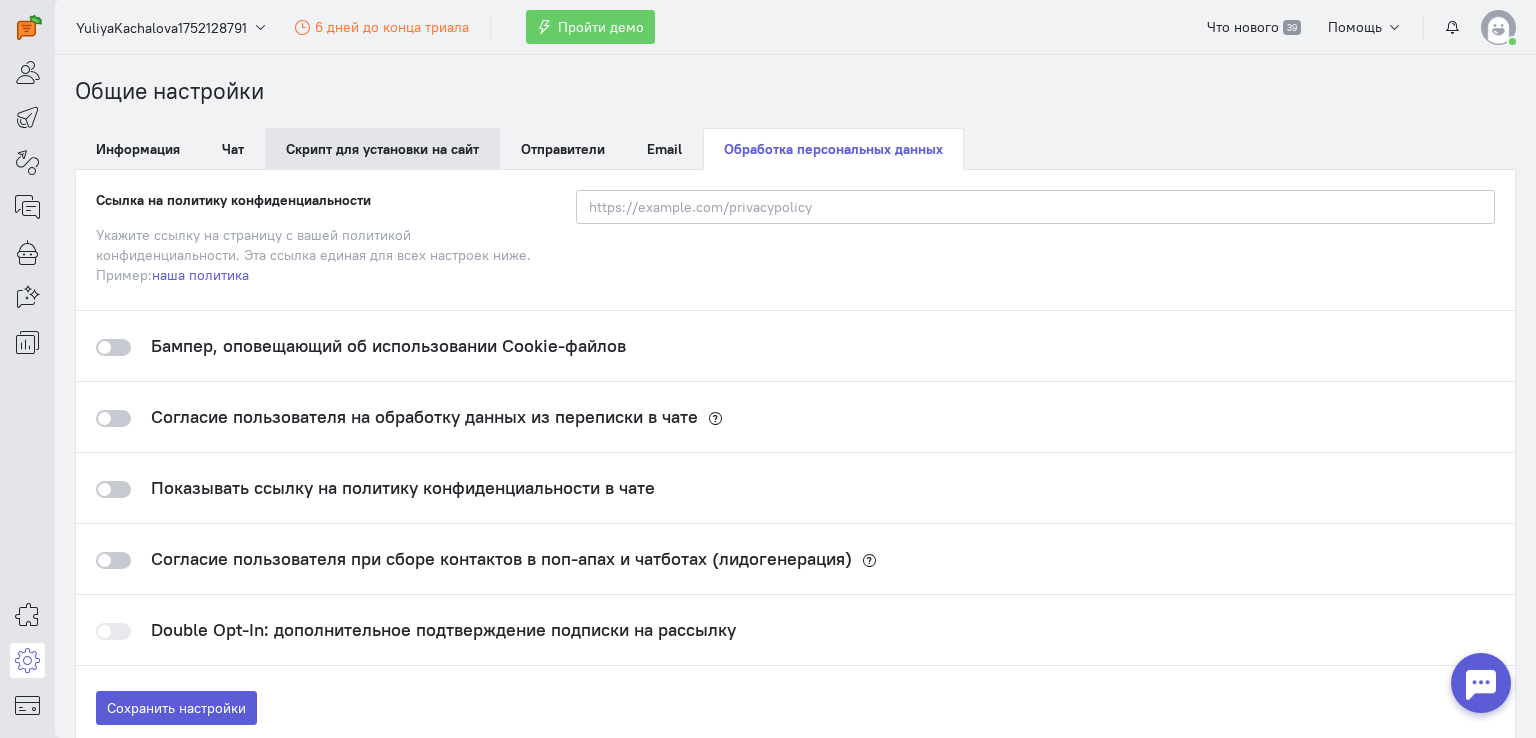 click on "Скрипт для установки на сайт" at bounding box center [382, 149] 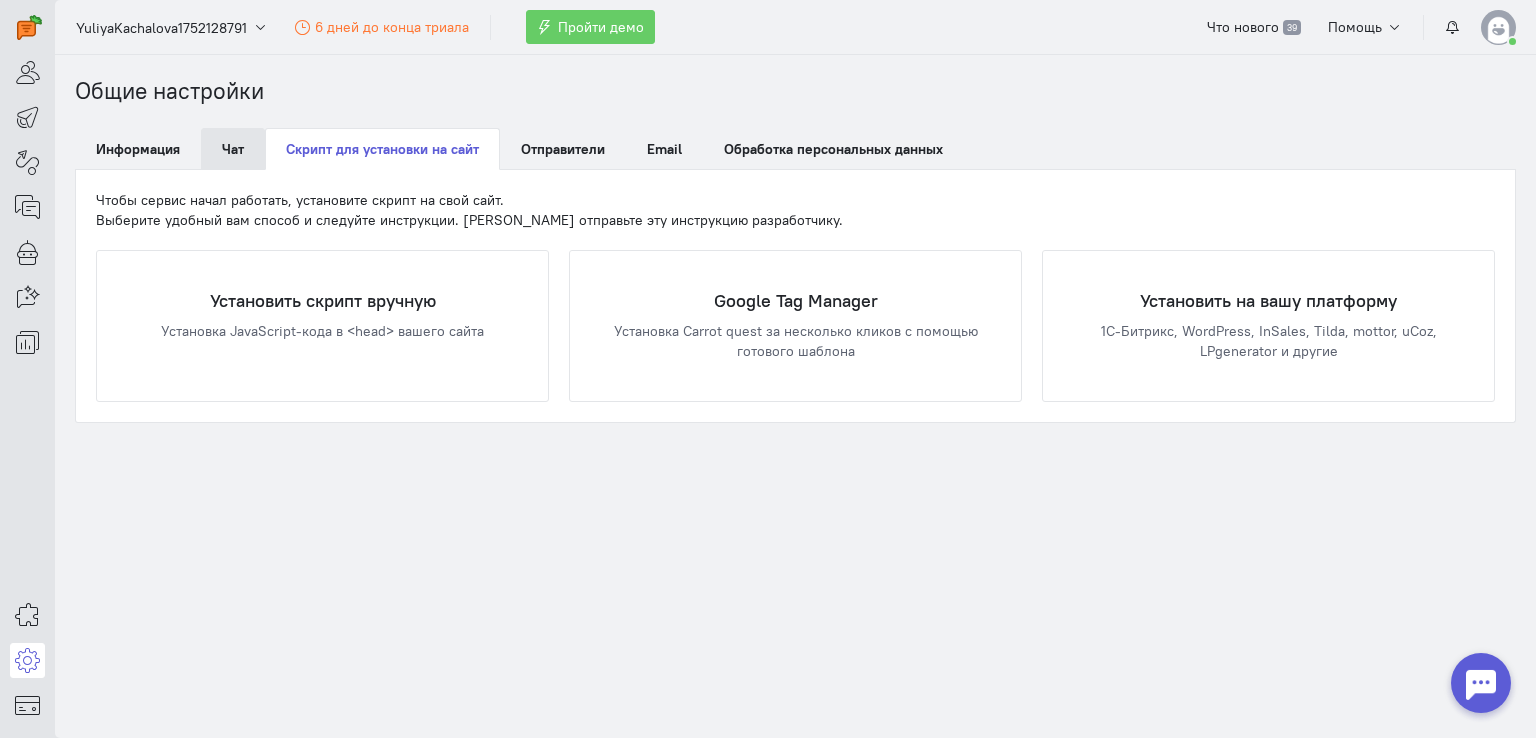 click on "Чат" at bounding box center [233, 149] 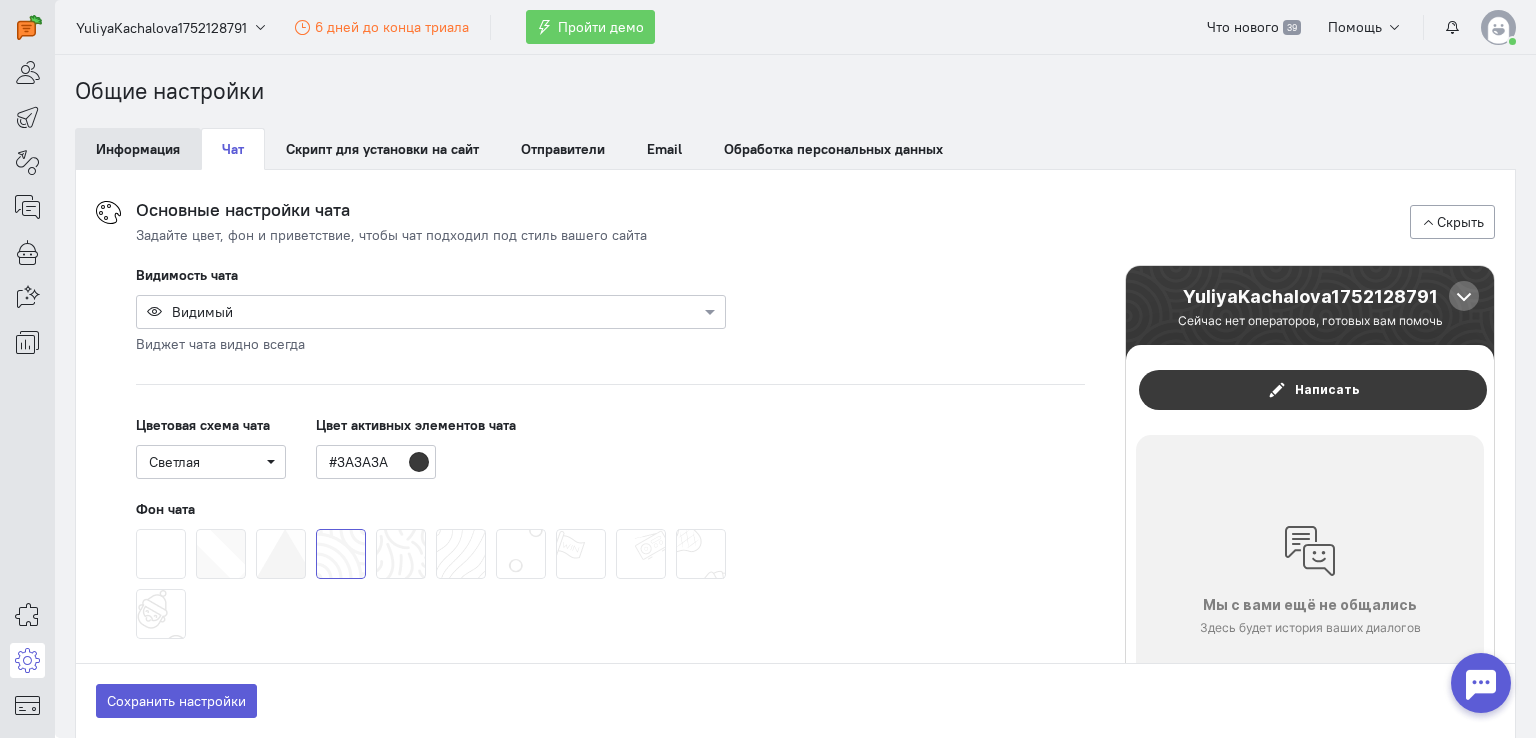 click on "Информация" at bounding box center [138, 149] 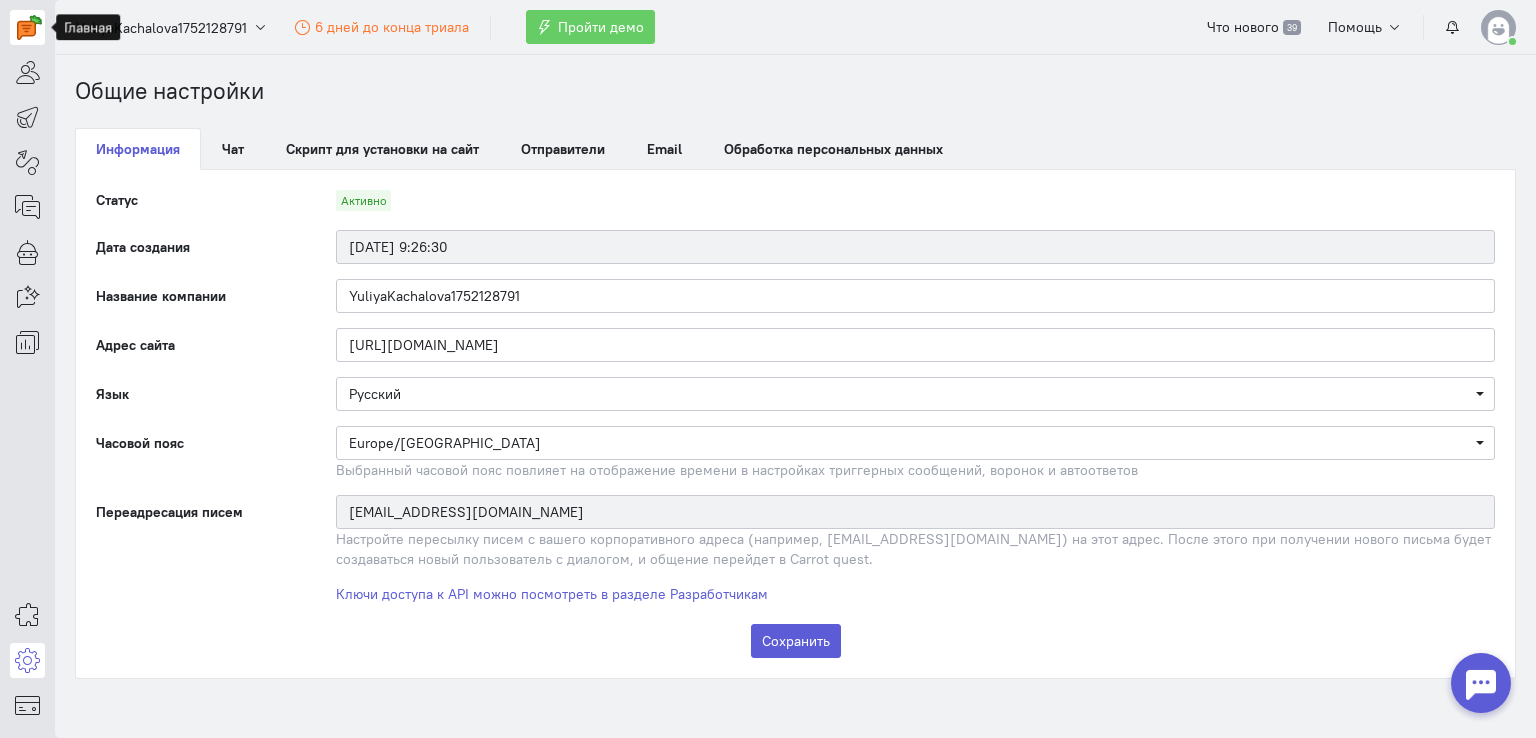 click at bounding box center [29, 27] 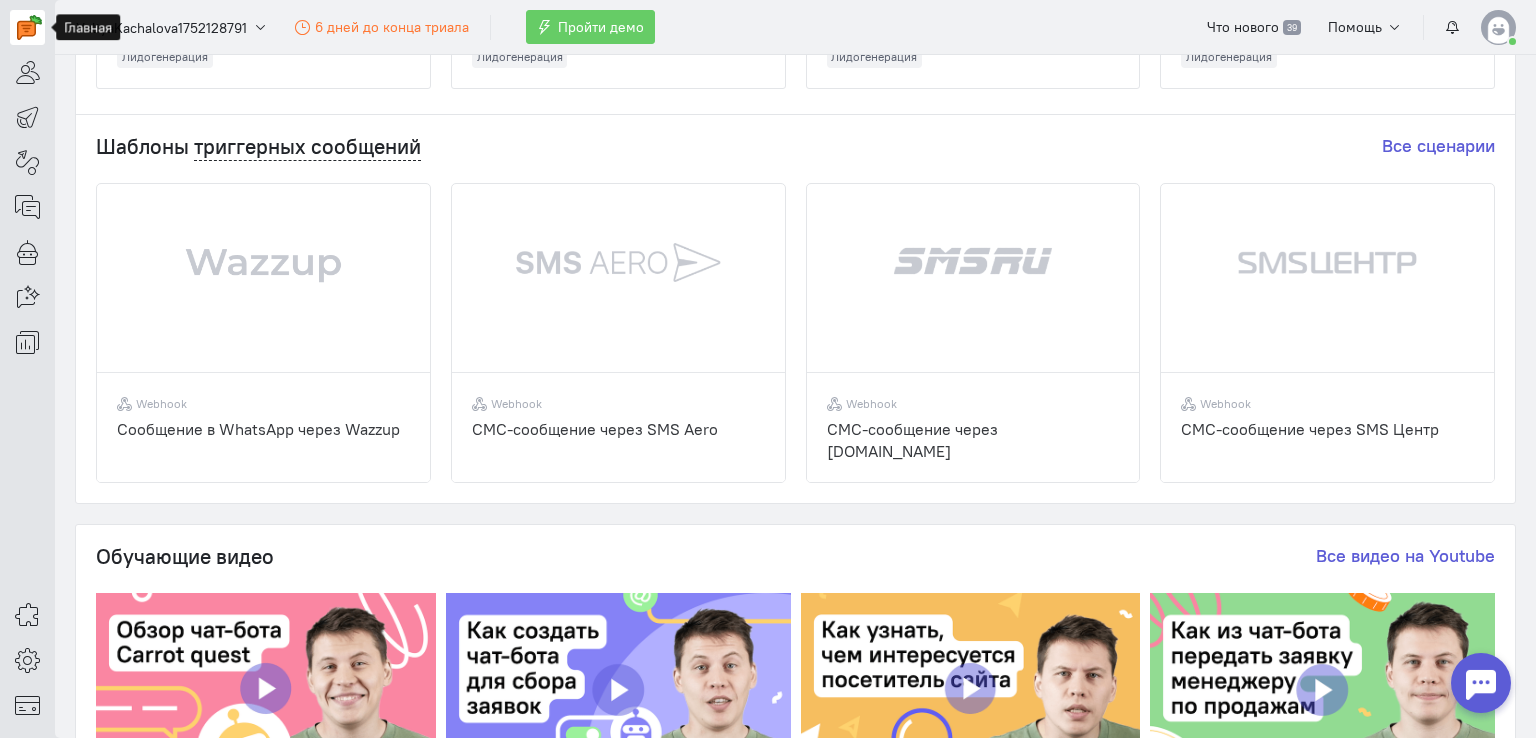 scroll, scrollTop: 800, scrollLeft: 0, axis: vertical 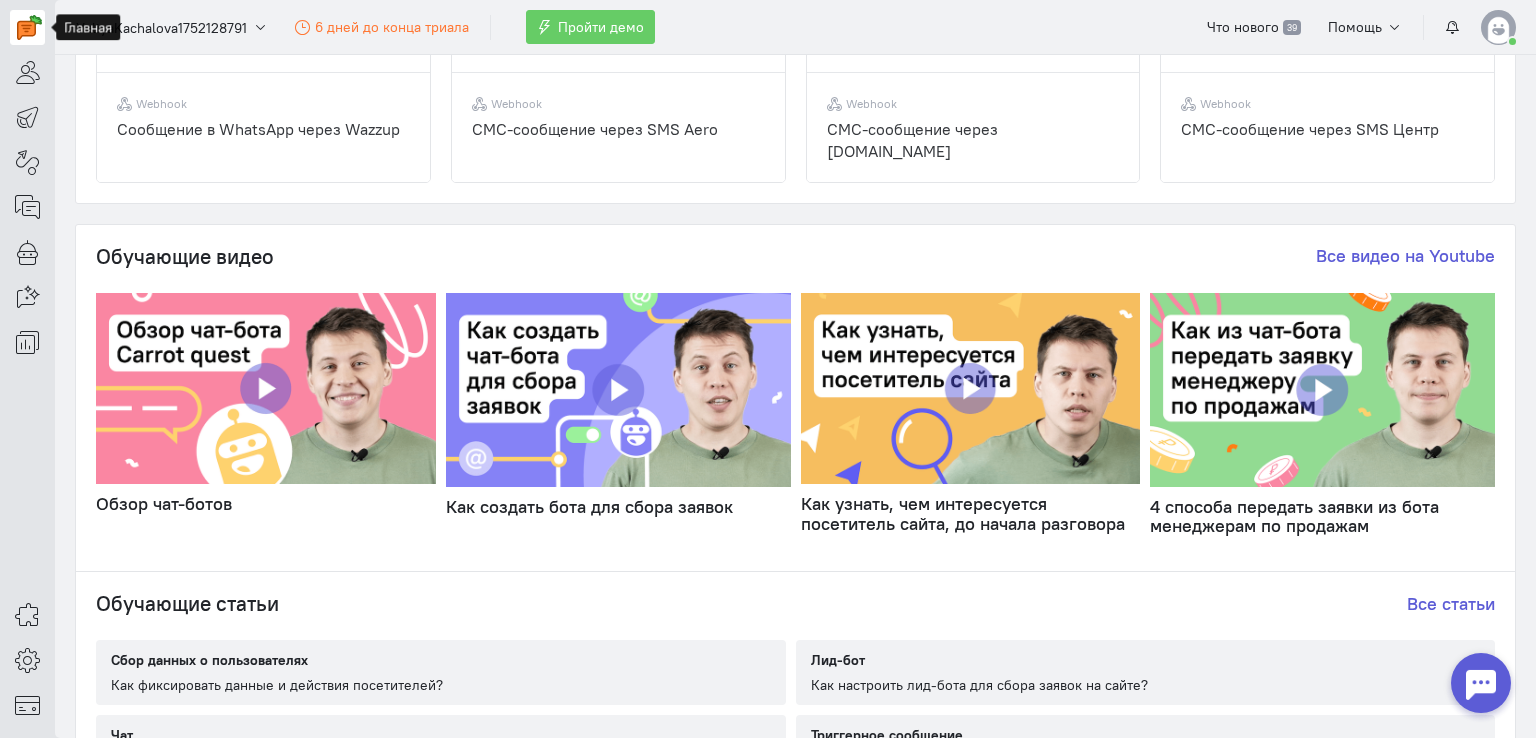 click at bounding box center [266, 388] 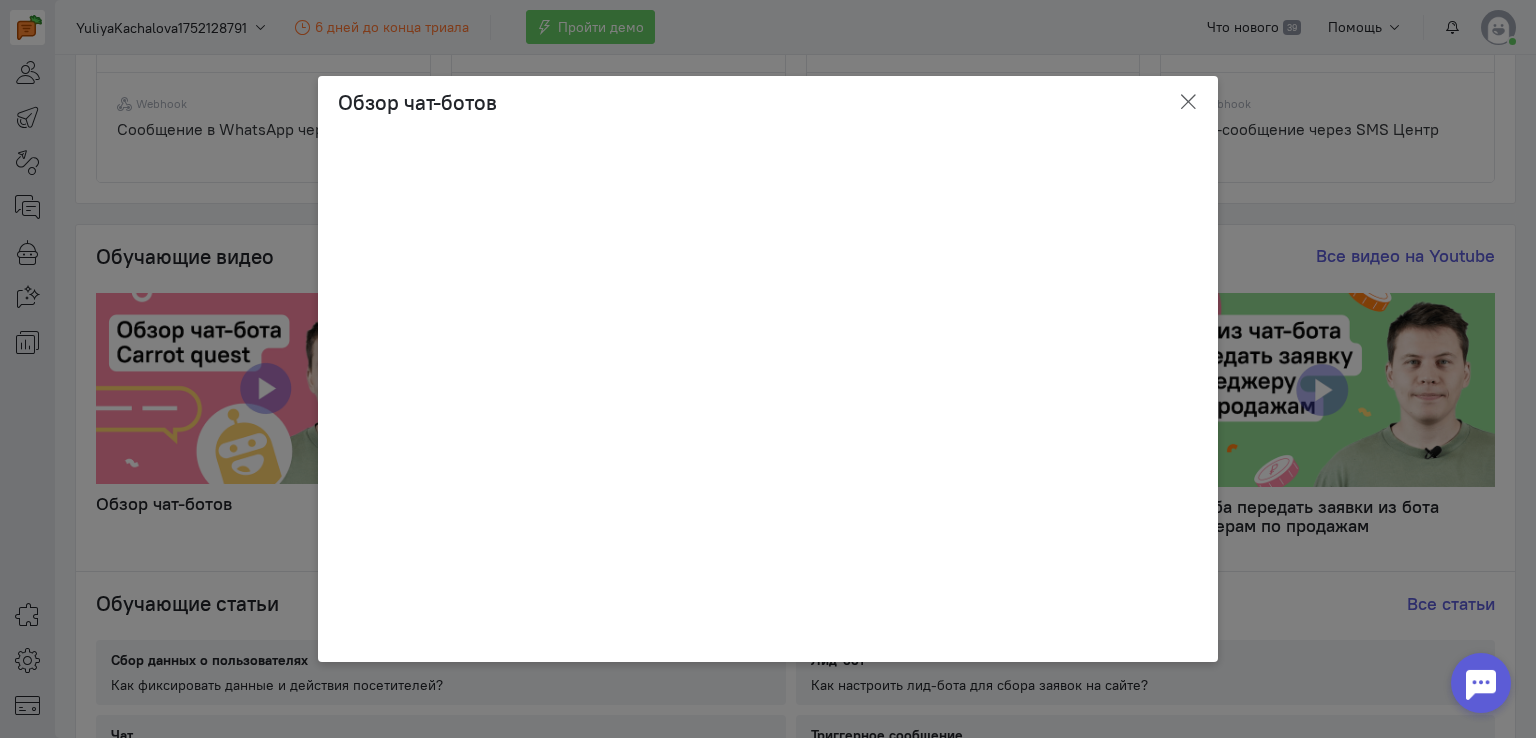 click 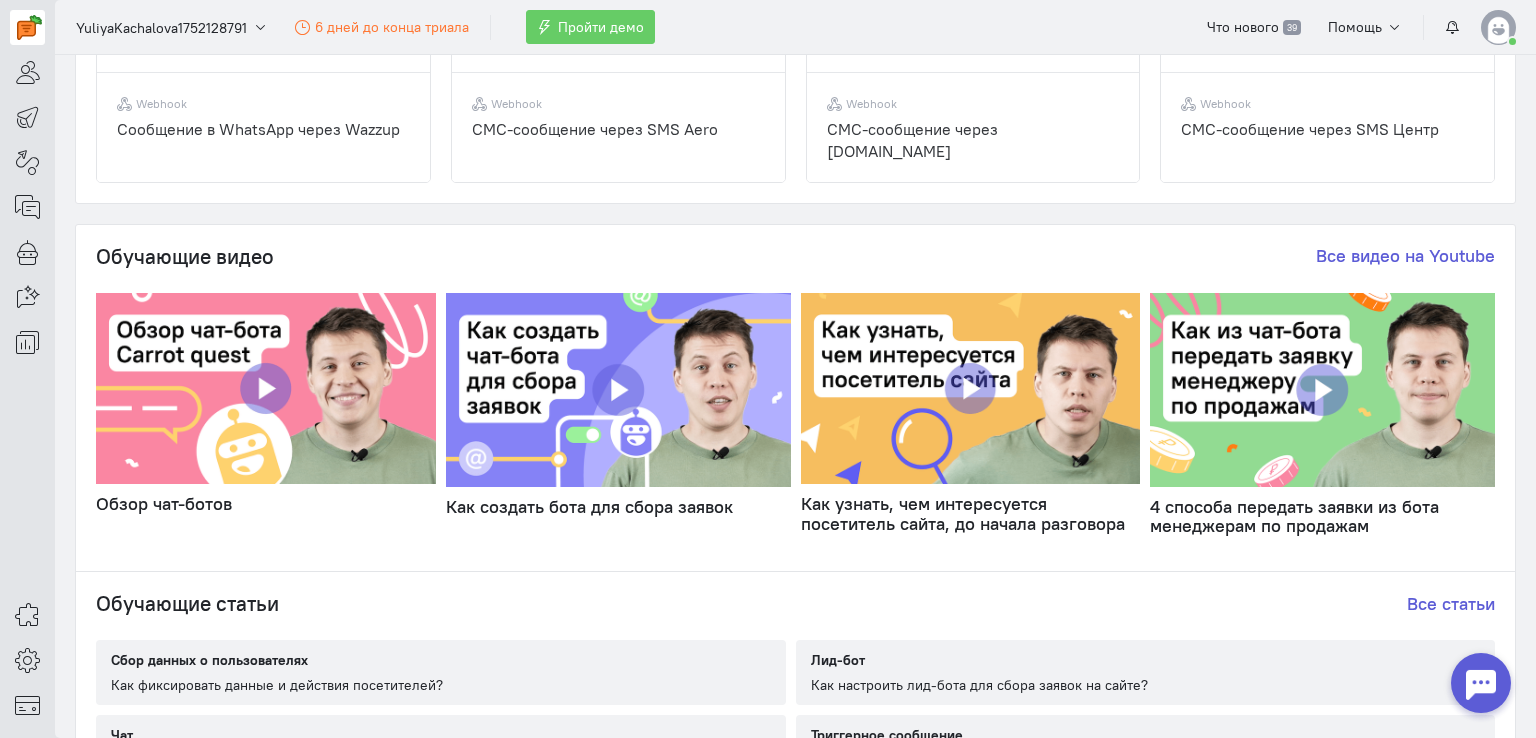 click at bounding box center [266, 388] 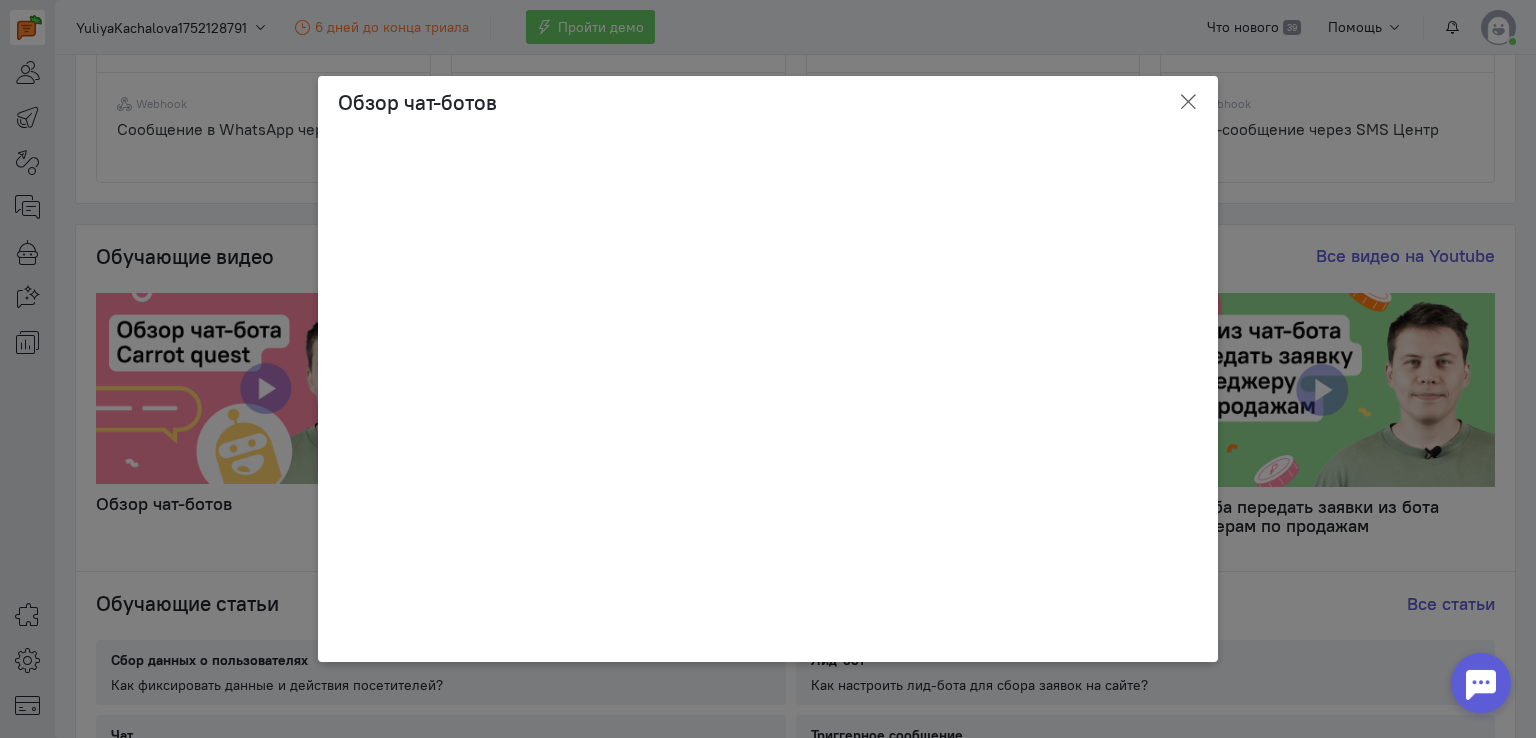 click 